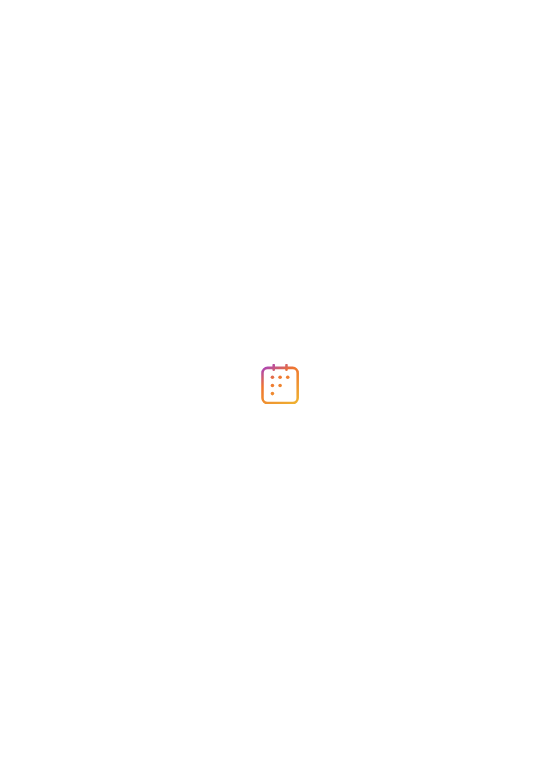 scroll, scrollTop: 0, scrollLeft: 0, axis: both 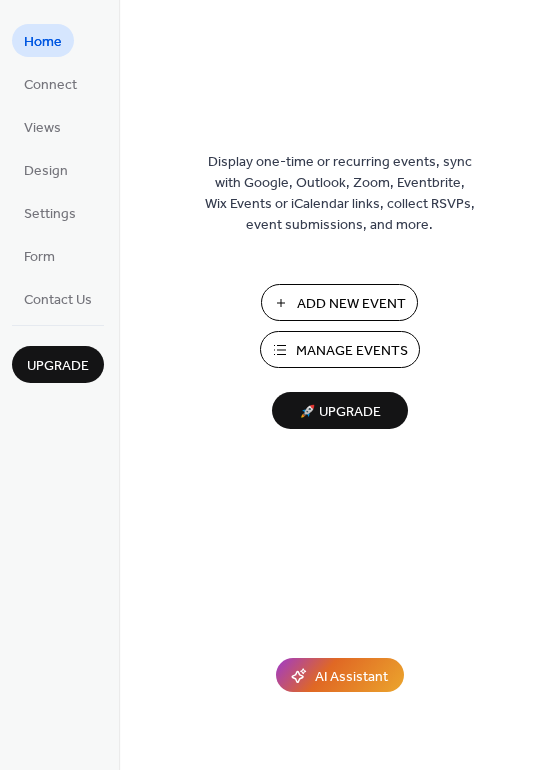 click on "Manage Events" at bounding box center [340, 349] 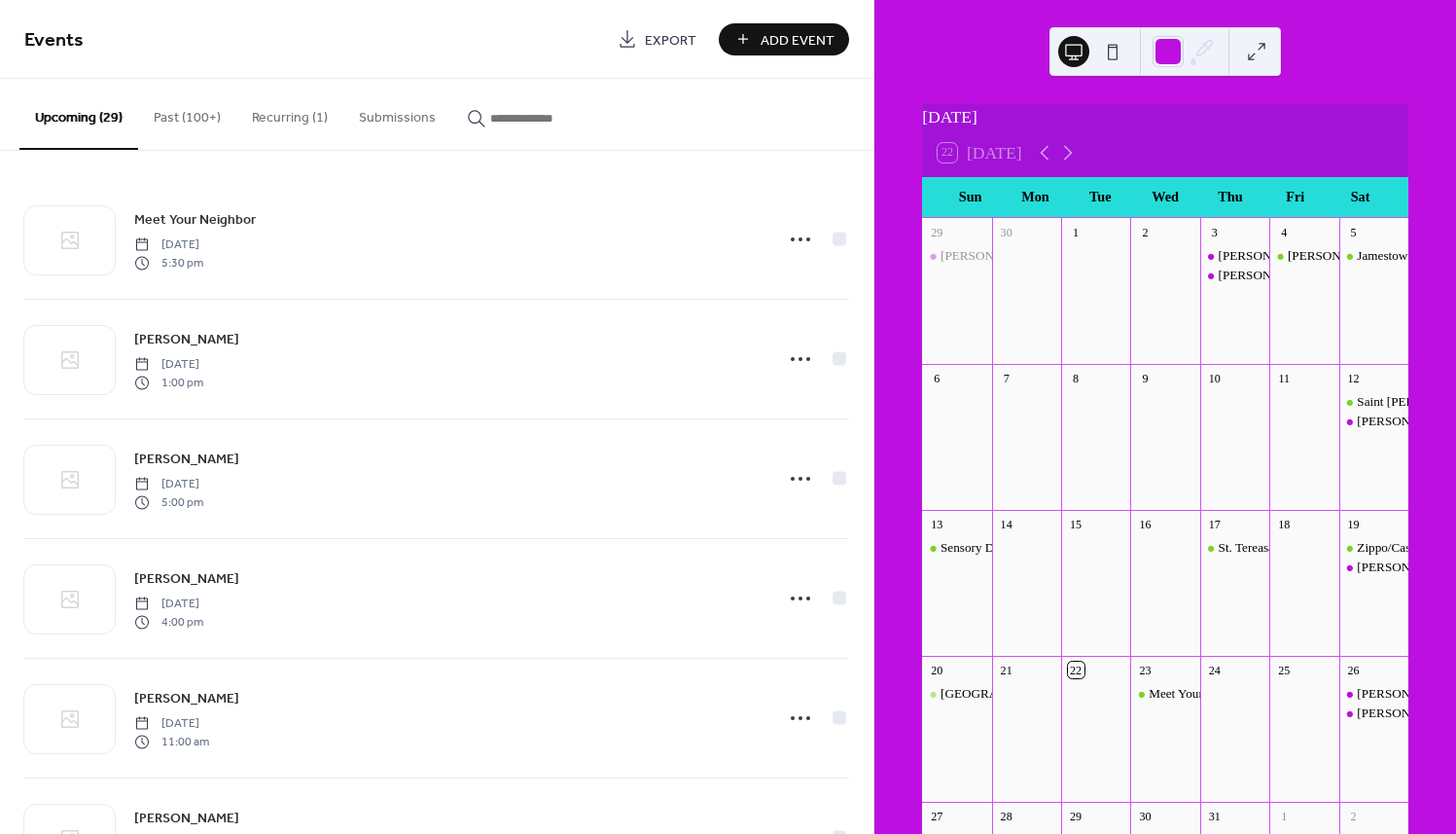 scroll, scrollTop: 0, scrollLeft: 0, axis: both 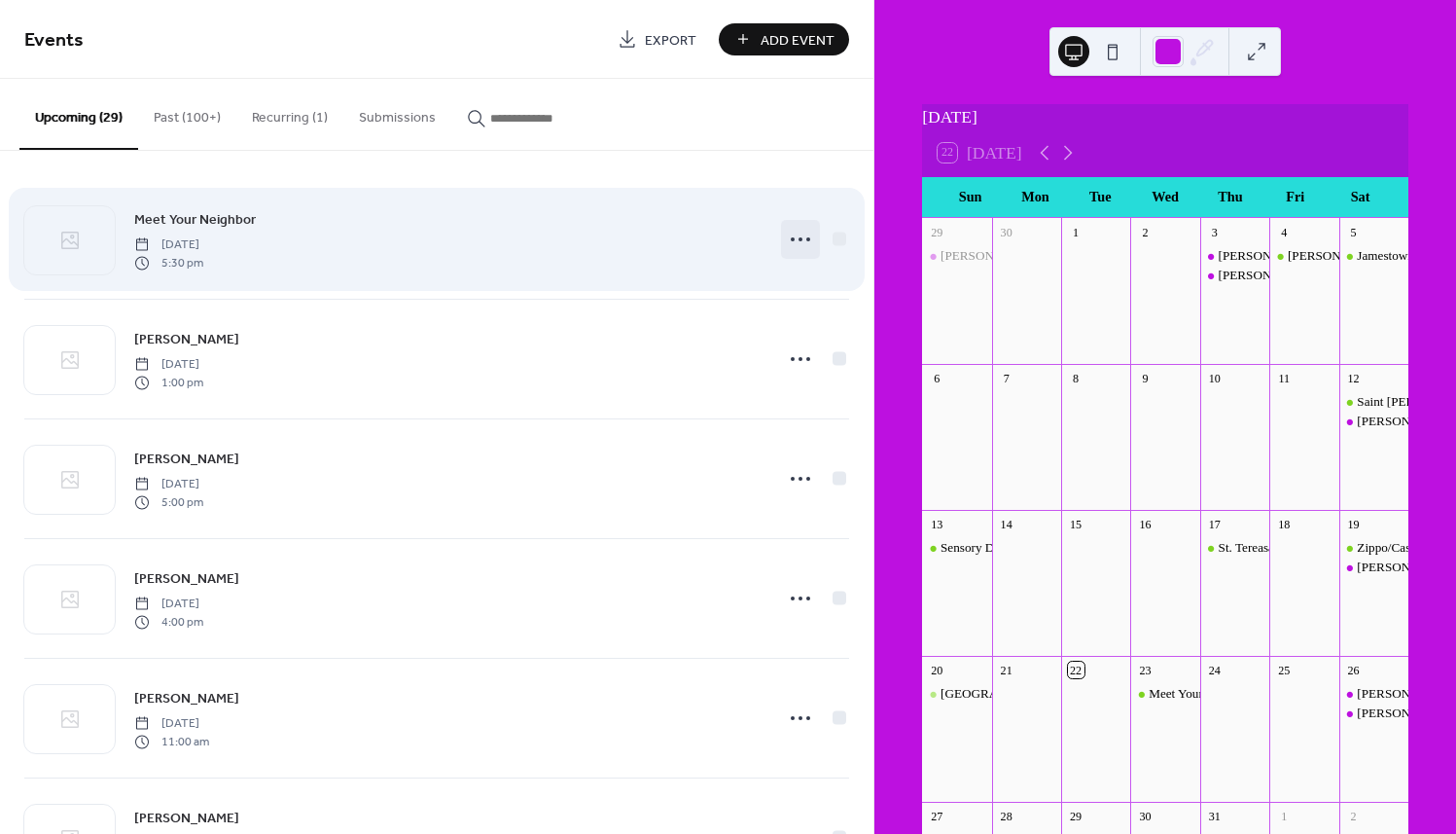 click 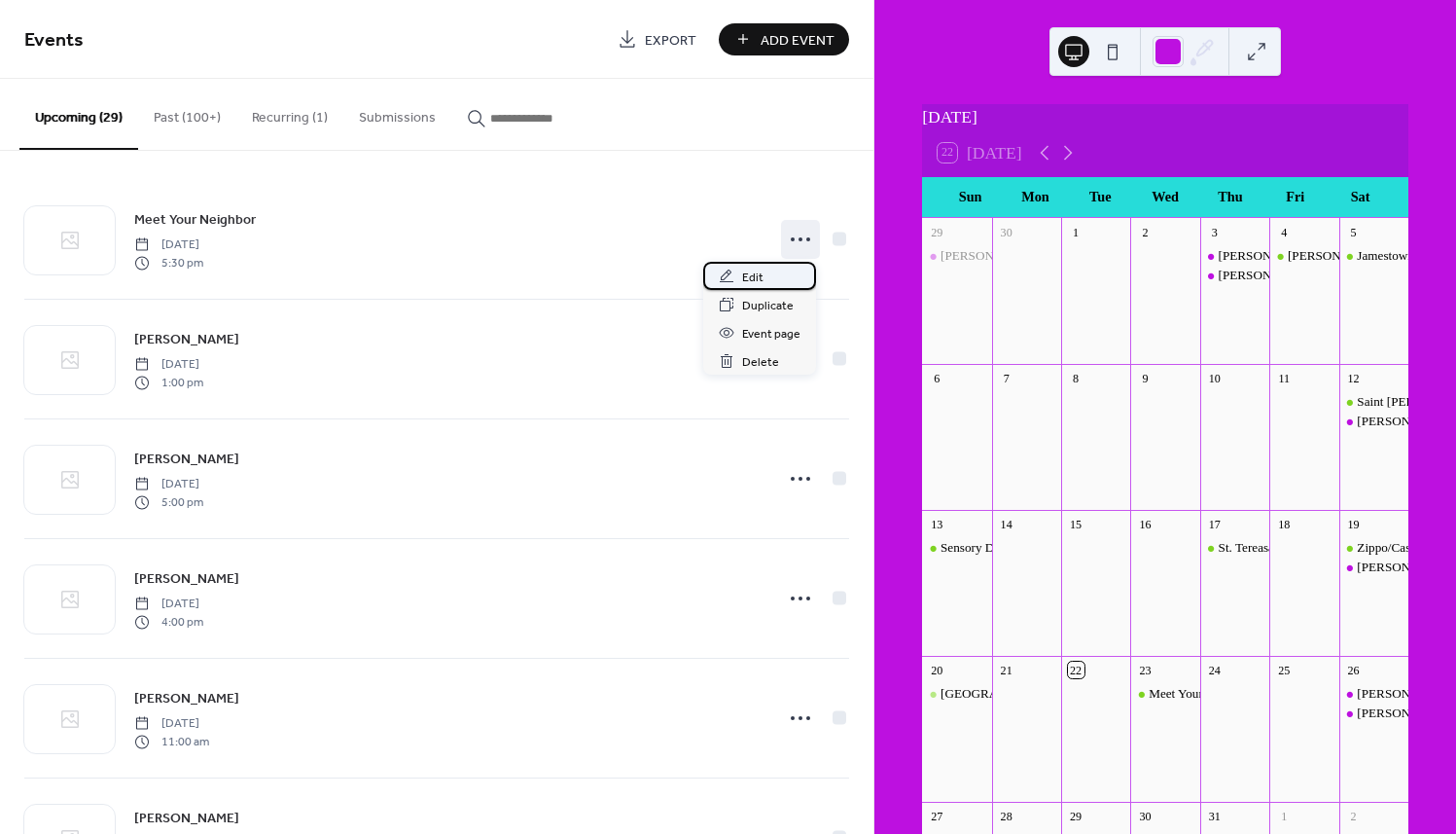 click on "Edit" at bounding box center (760, 275) 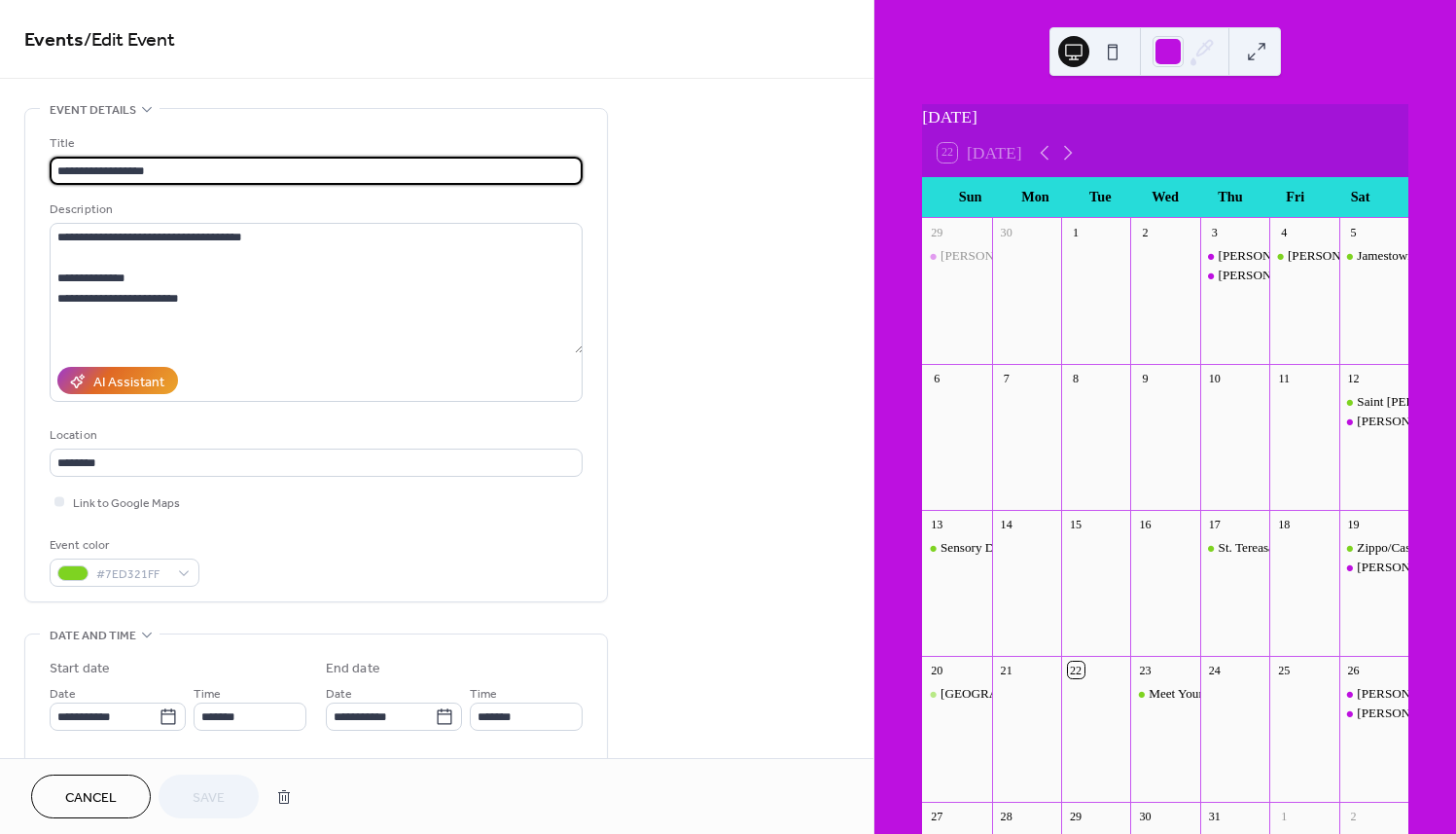 click on "Cancel" at bounding box center [90, 796] 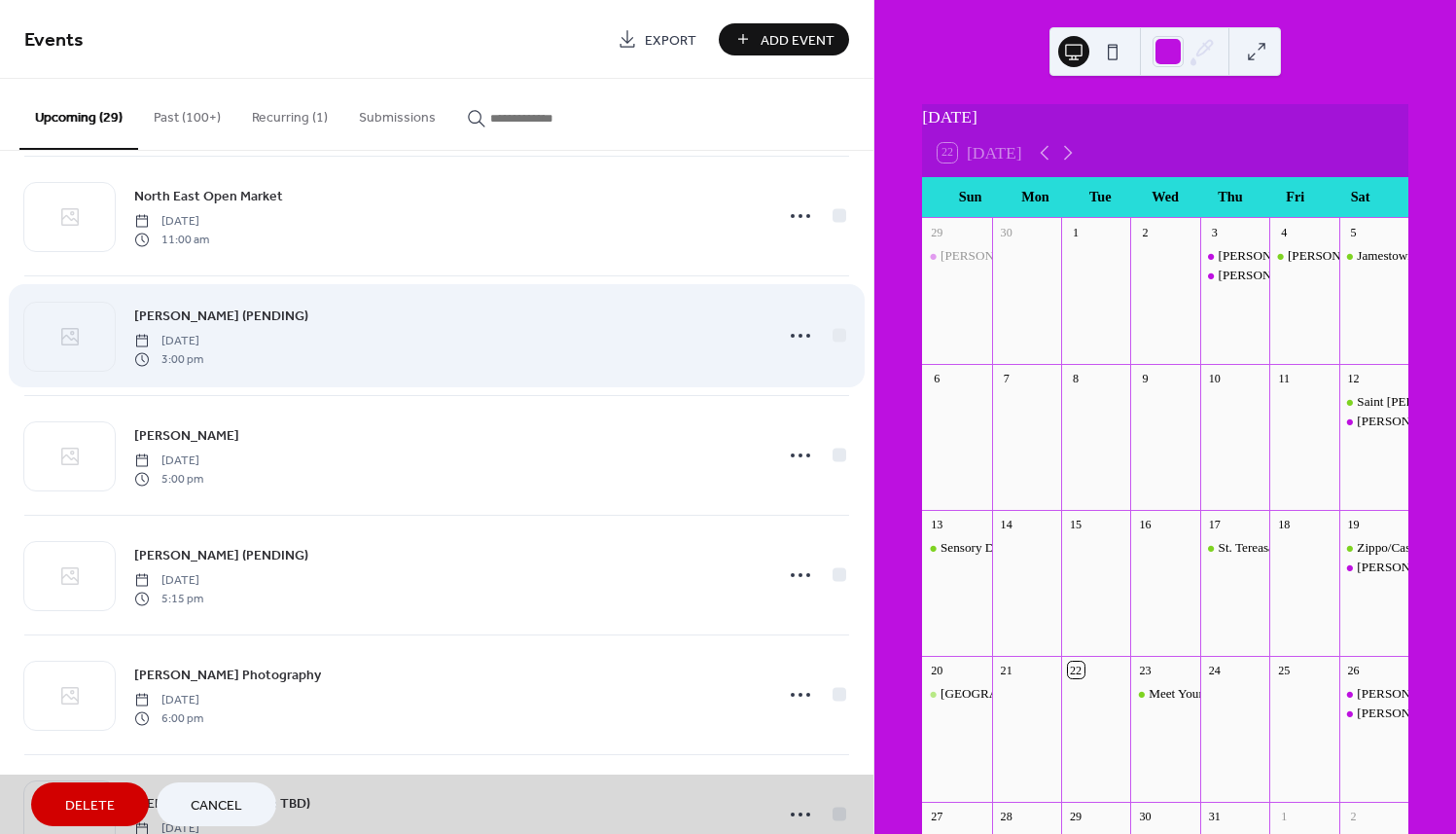 scroll, scrollTop: 1250, scrollLeft: 0, axis: vertical 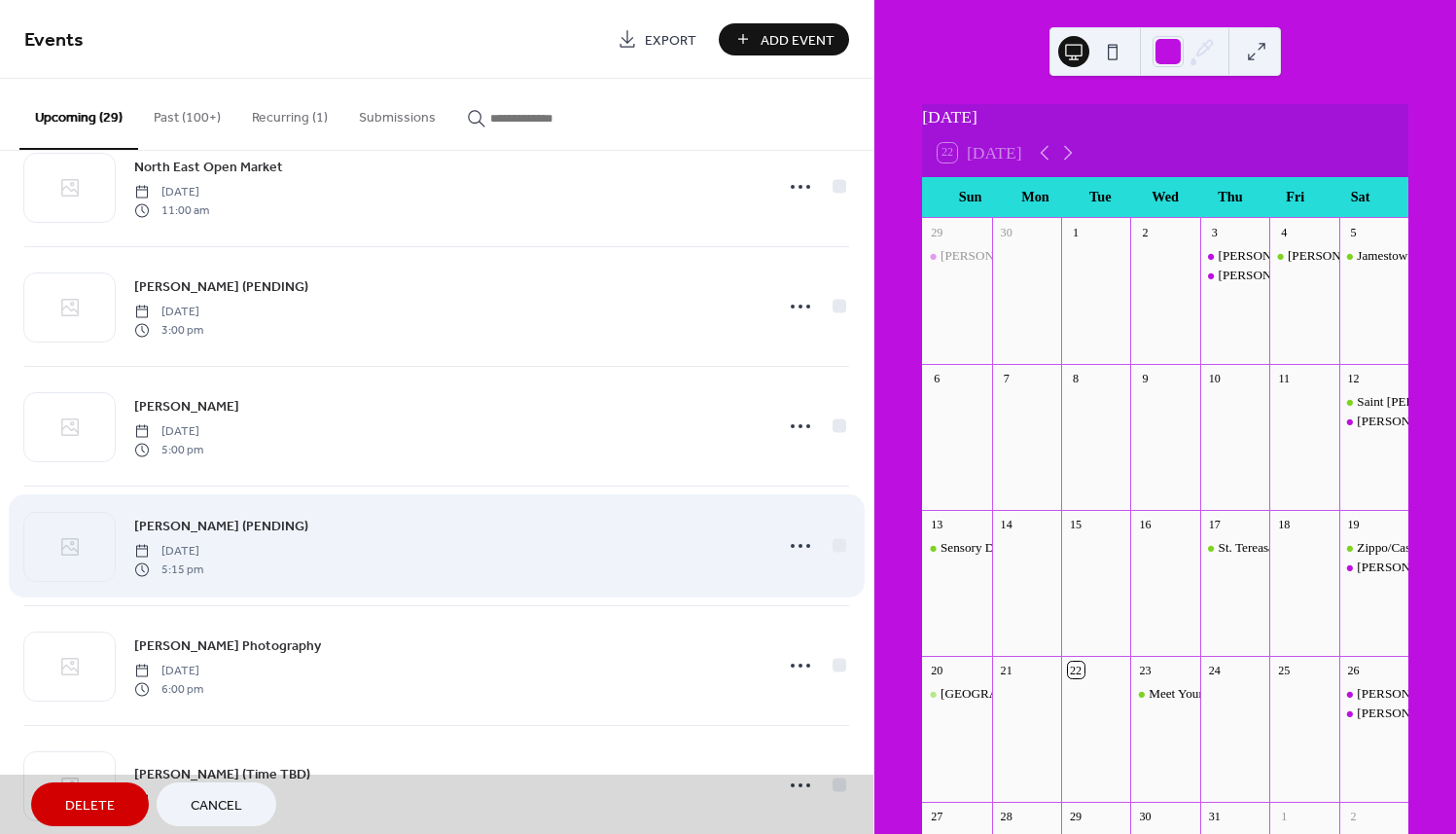 click on "[PERSON_NAME] (PENDING)  [DATE] 5:15 pm" at bounding box center [437, 545] 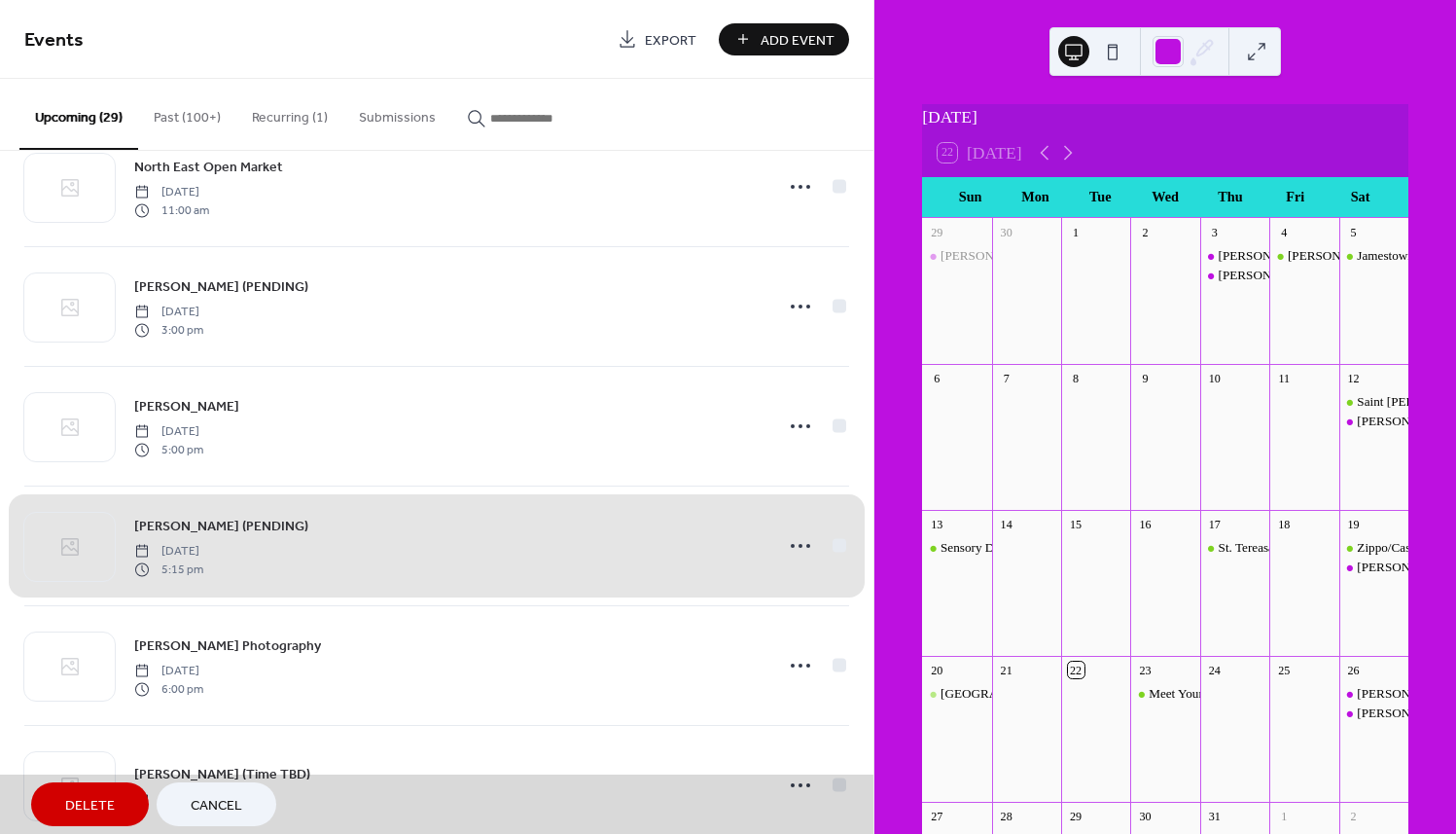 click on "[PERSON_NAME] (PENDING)  [DATE] 5:15 pm" at bounding box center [437, 545] 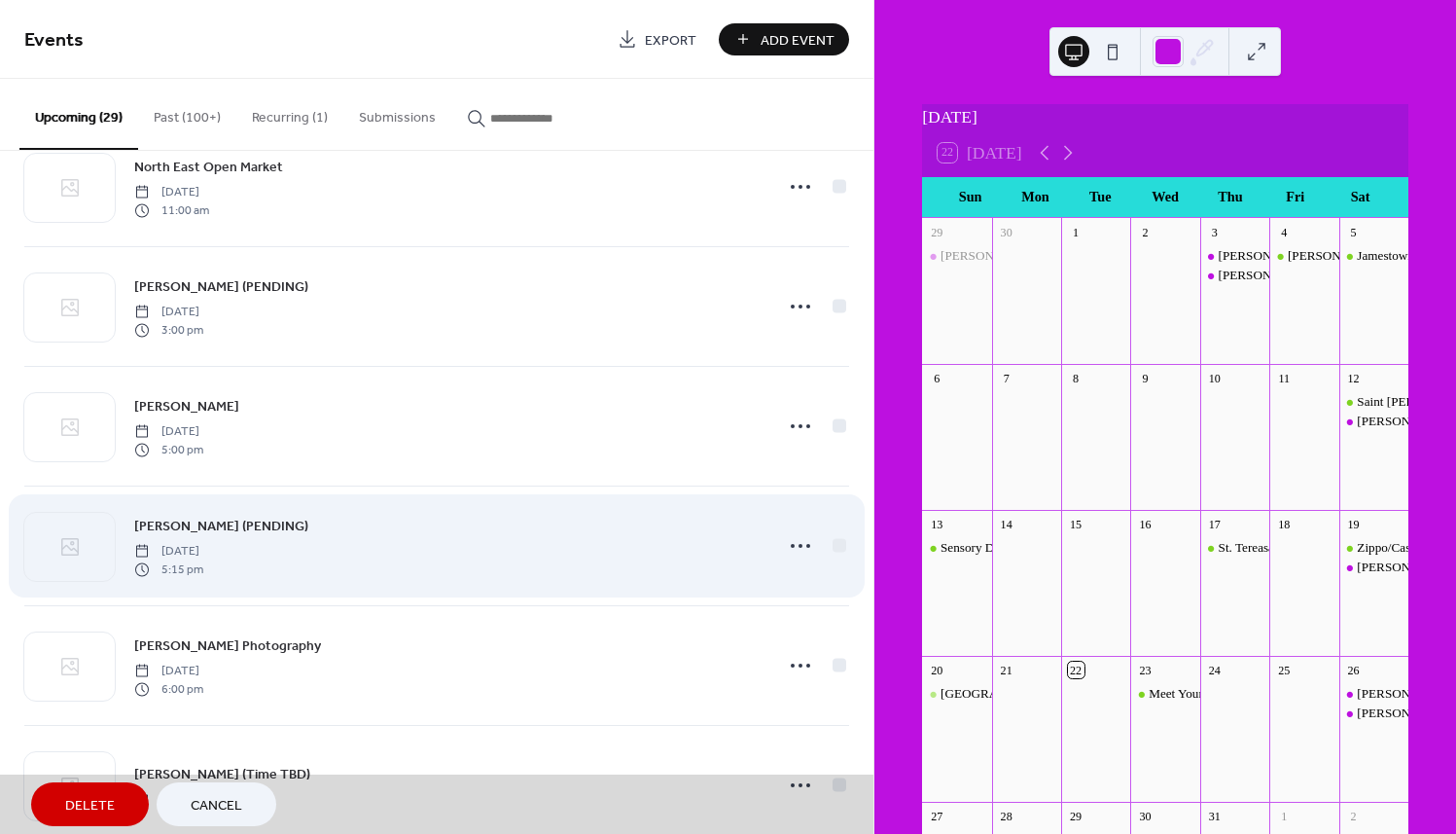click on "[PERSON_NAME] (PENDING)  [DATE] 5:15 pm" at bounding box center [437, 545] 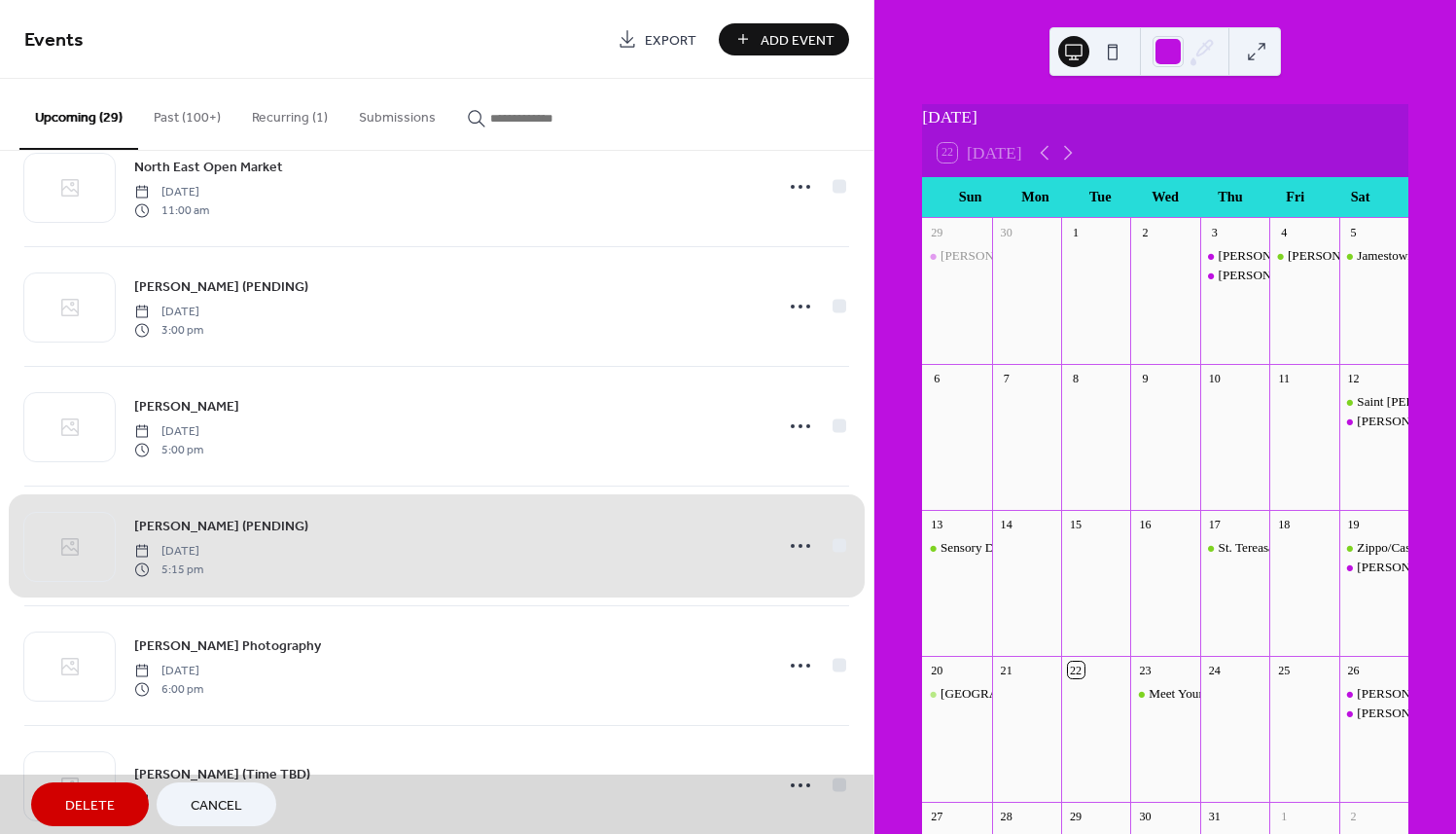 click on "Cancel" at bounding box center [216, 806] 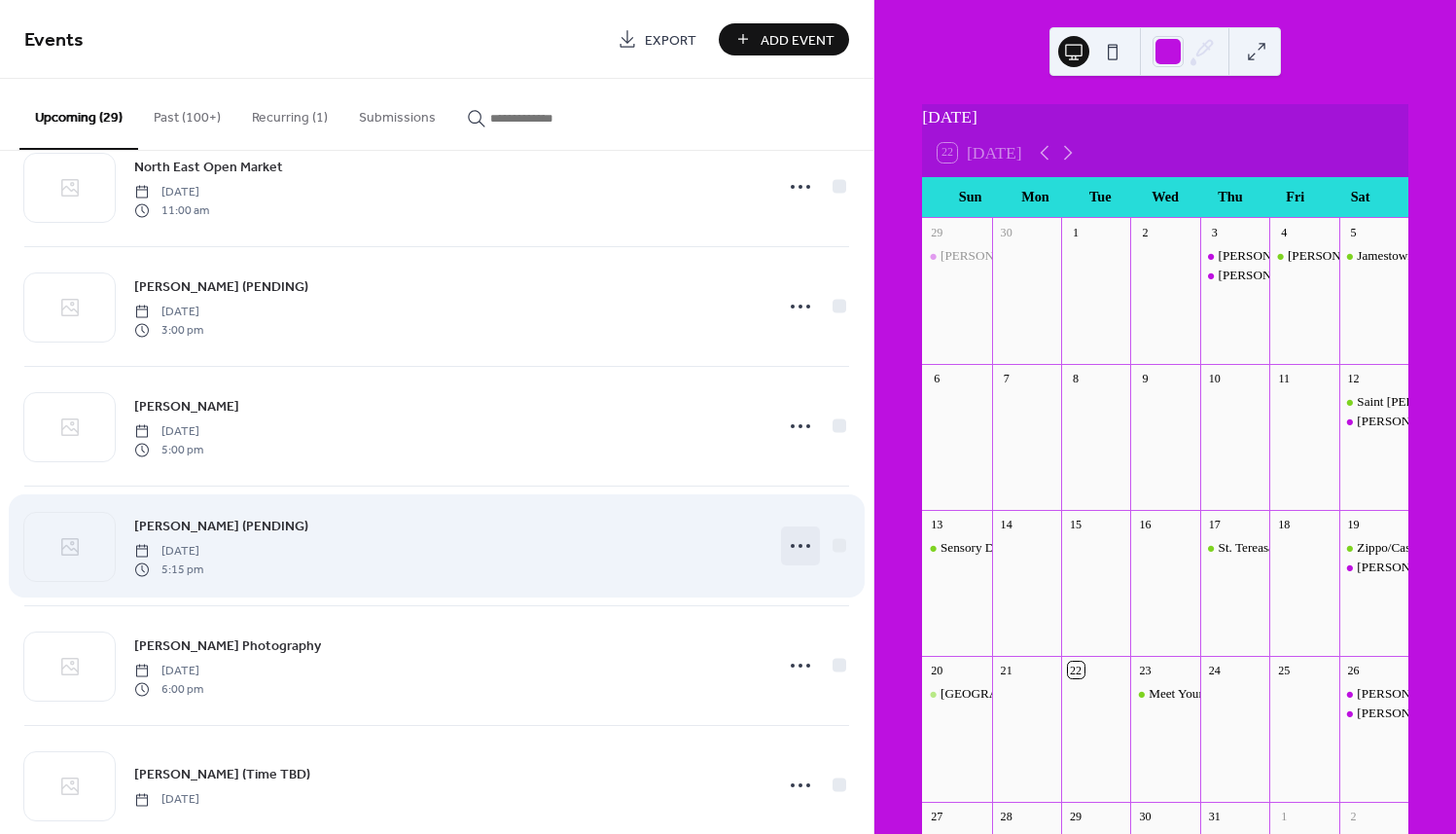 click 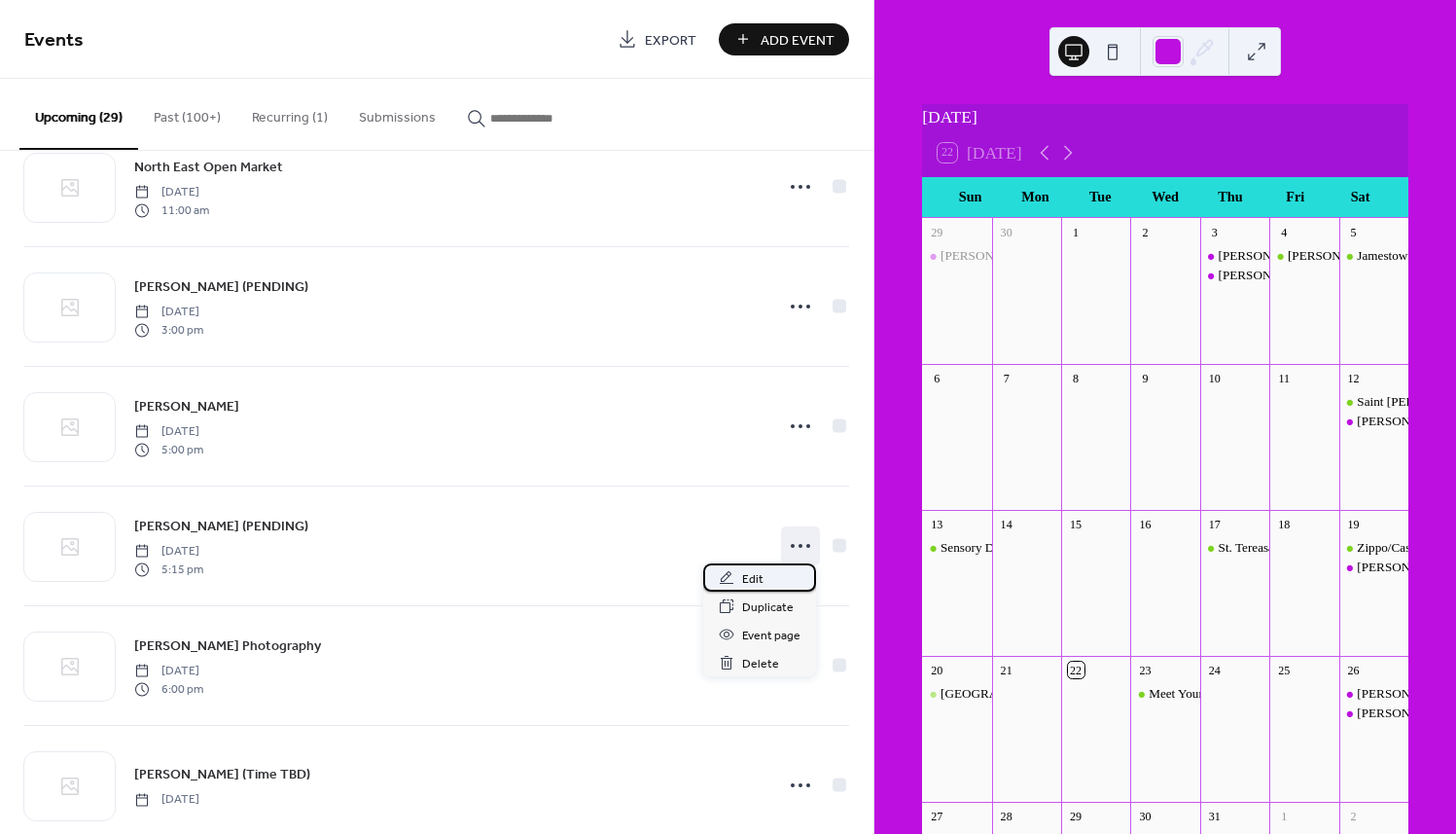 click on "Edit" at bounding box center (760, 577) 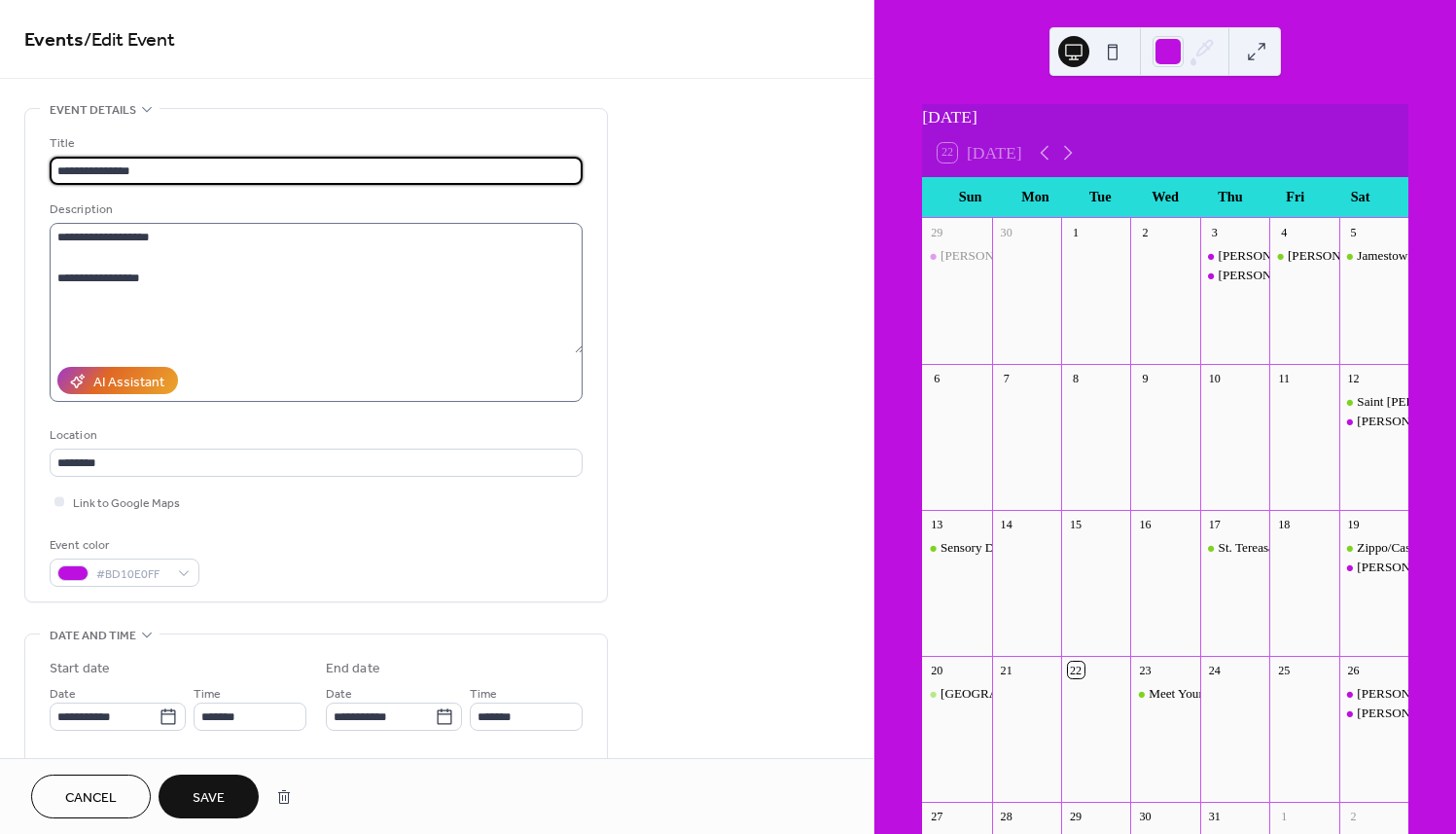 type on "**********" 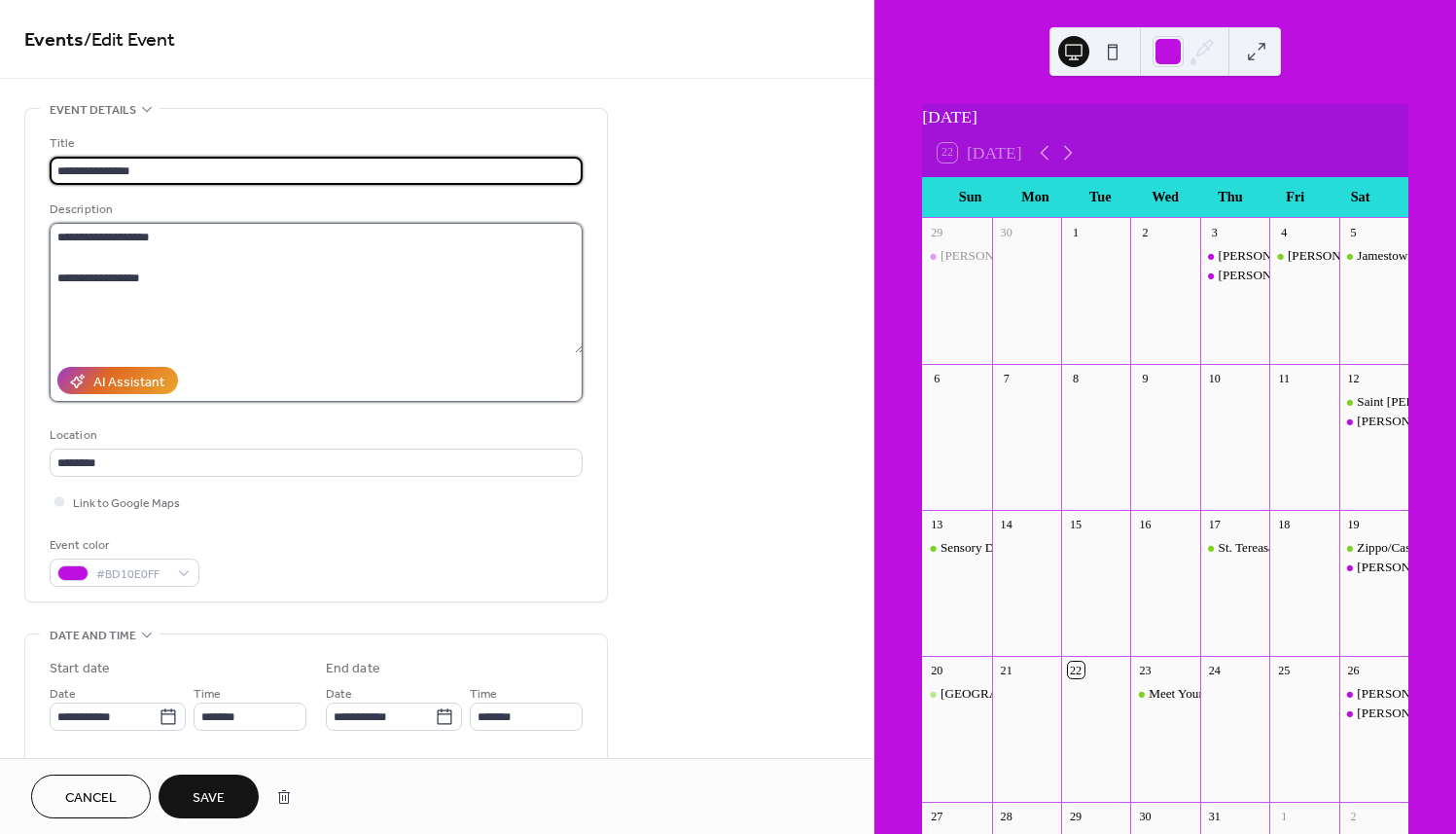 click on "**********" at bounding box center [316, 288] 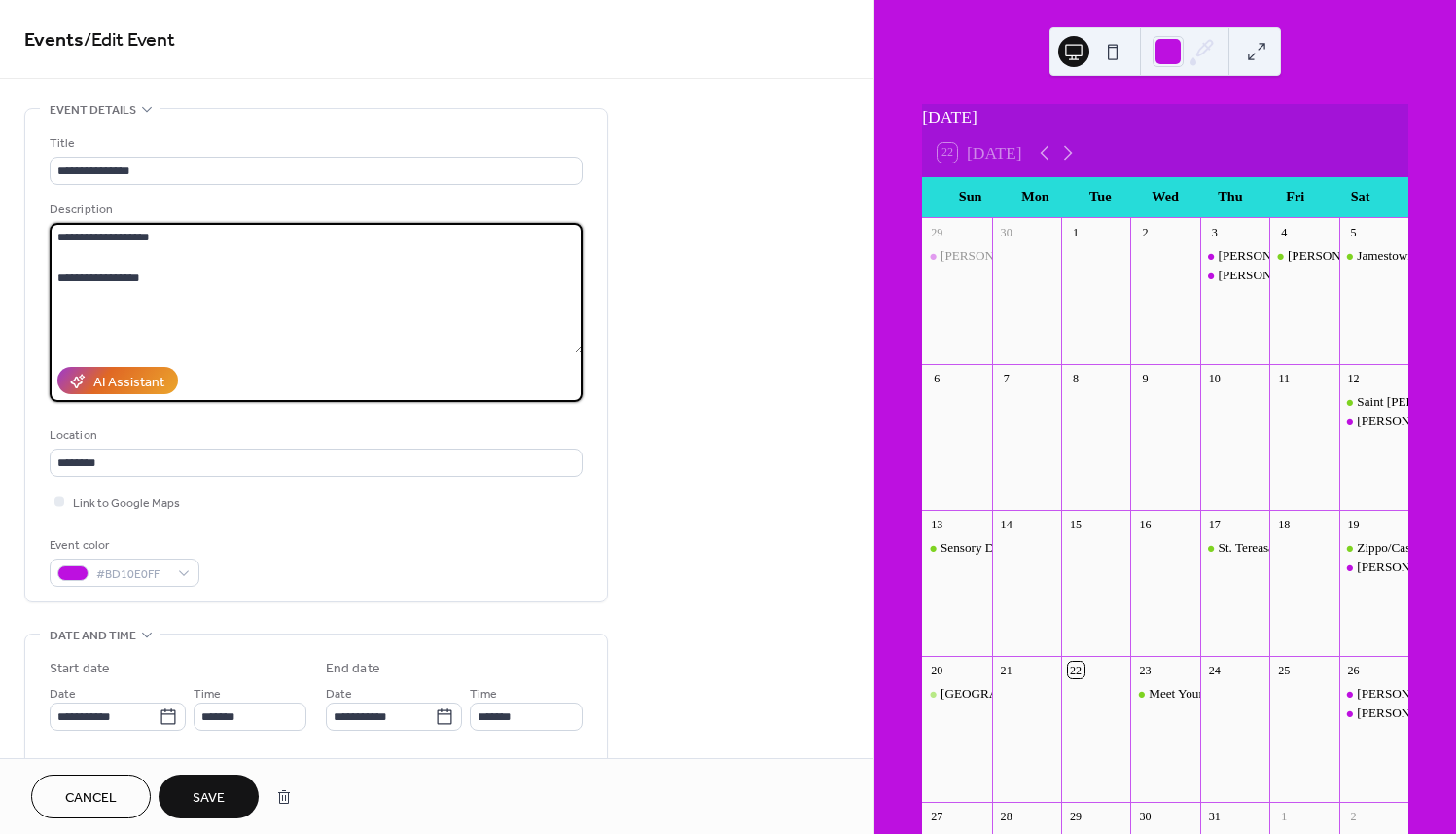 click on "**********" at bounding box center (316, 288) 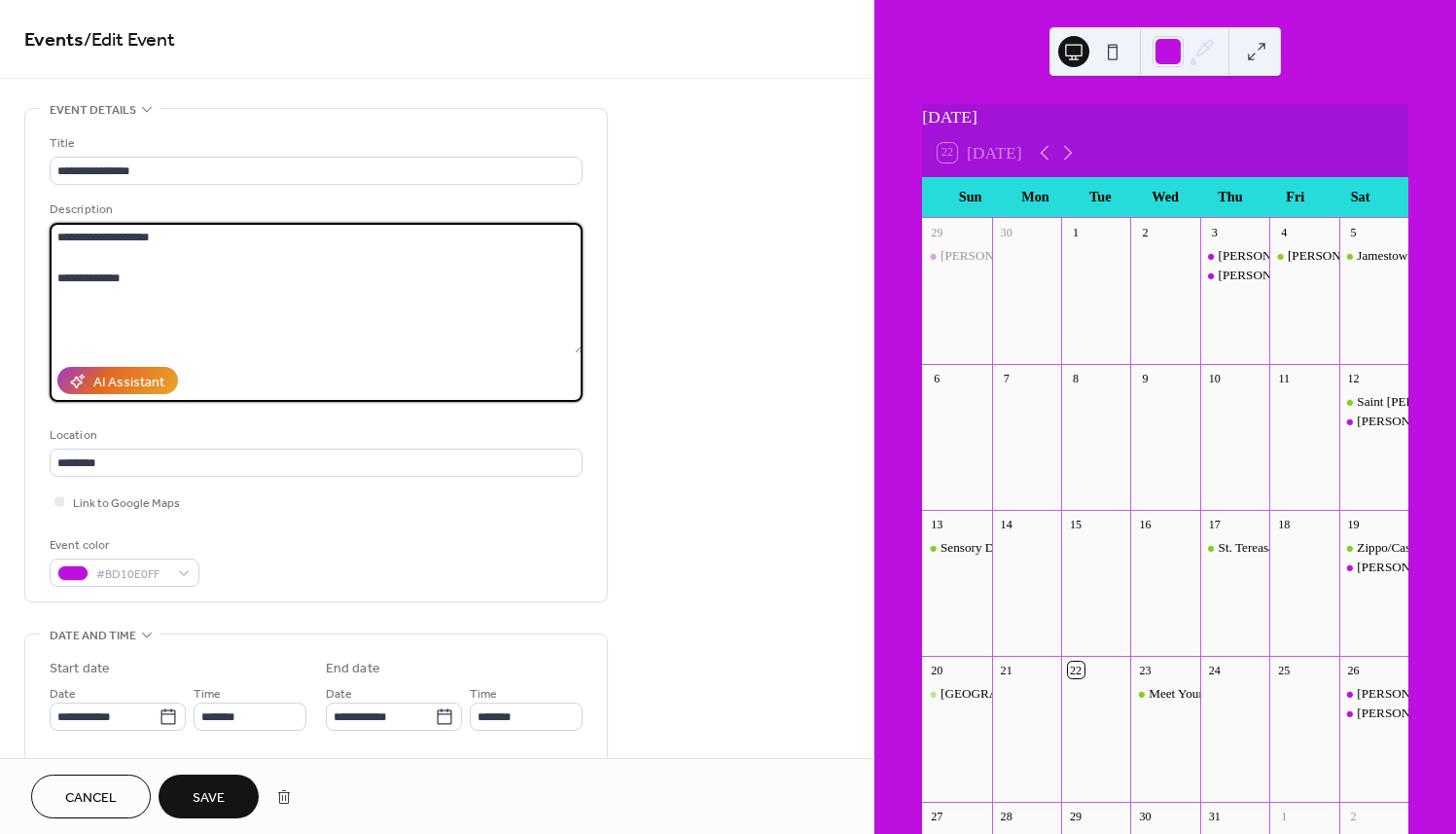 type on "**********" 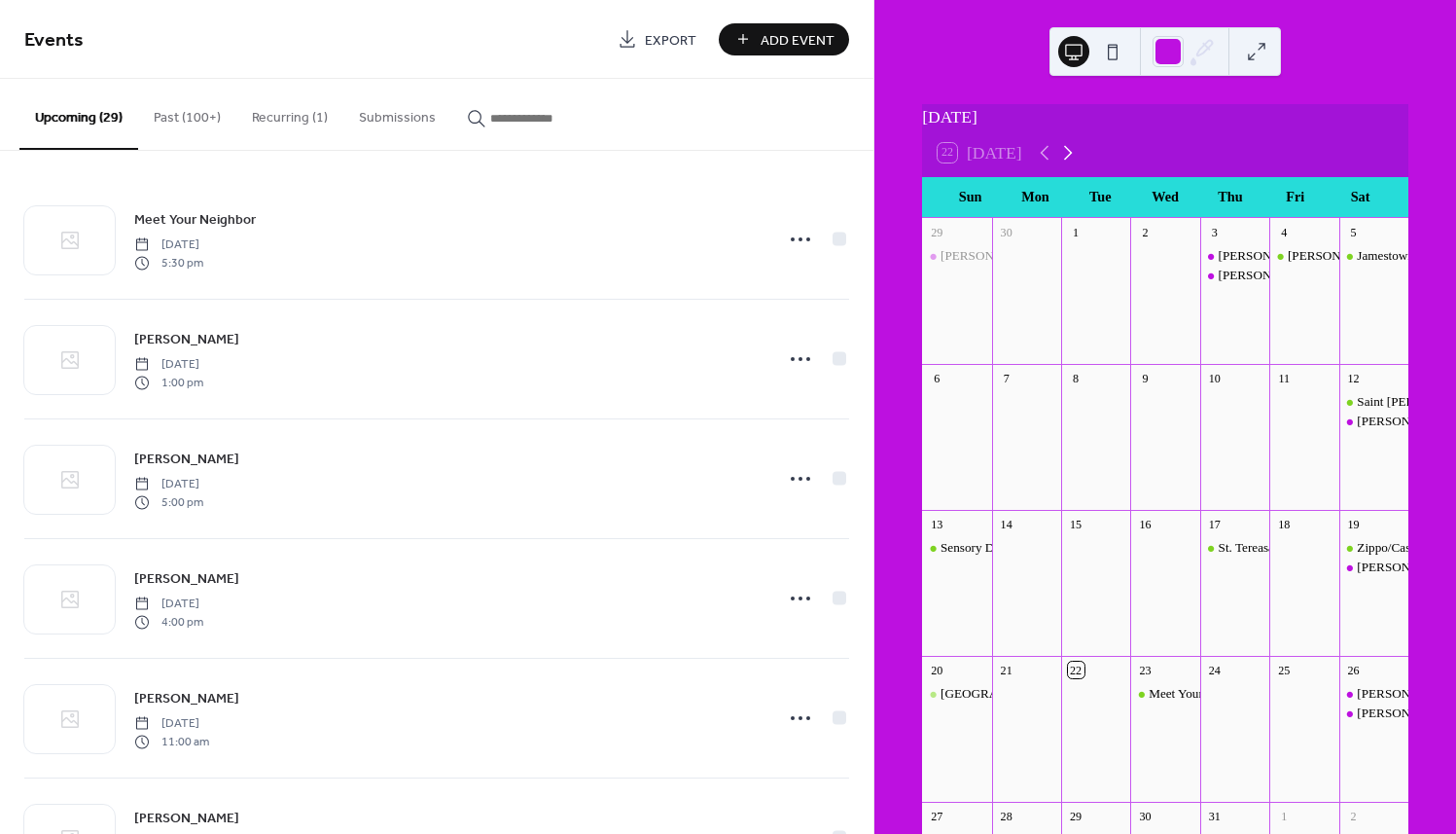 click 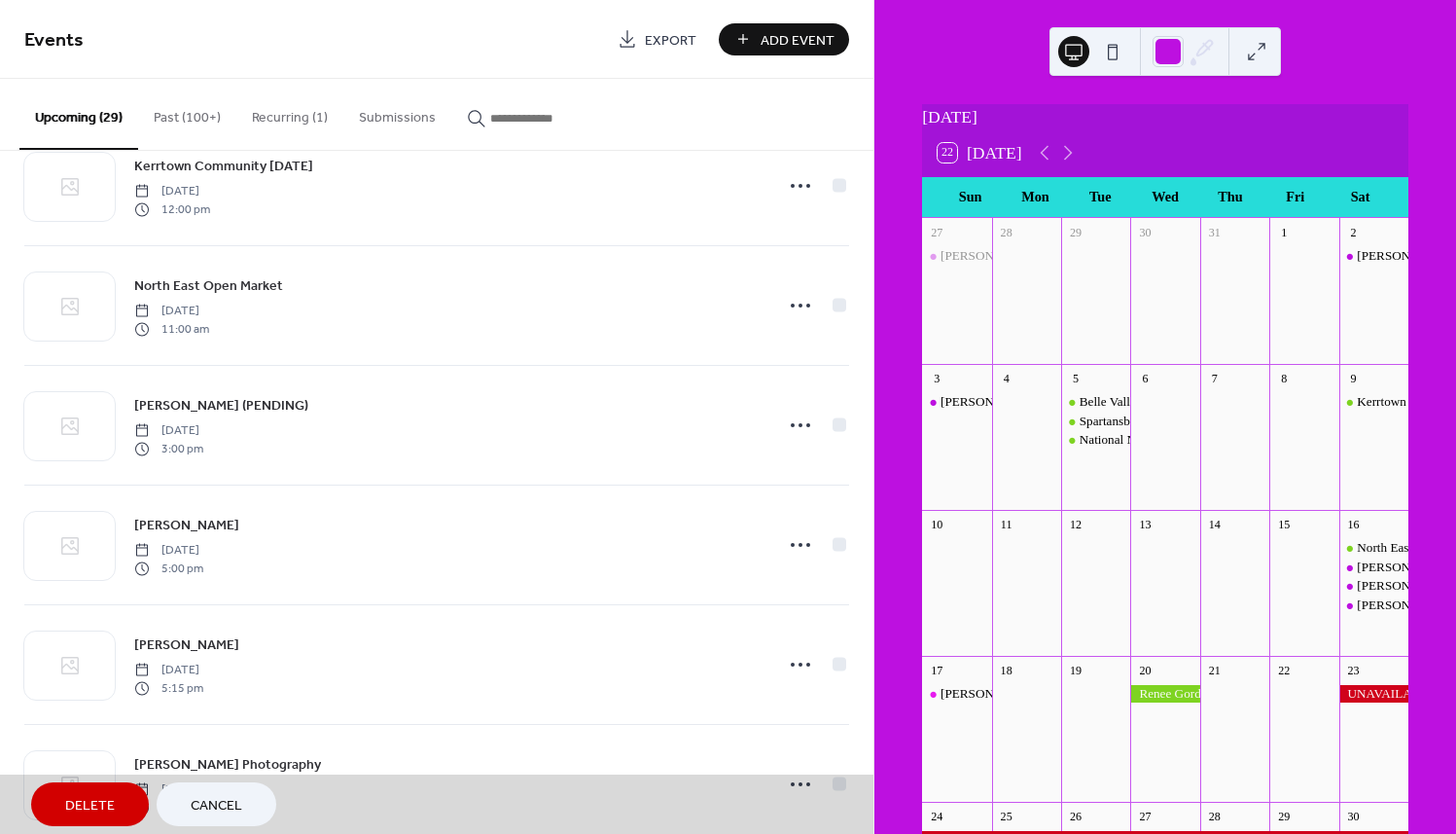 scroll, scrollTop: 1128, scrollLeft: 0, axis: vertical 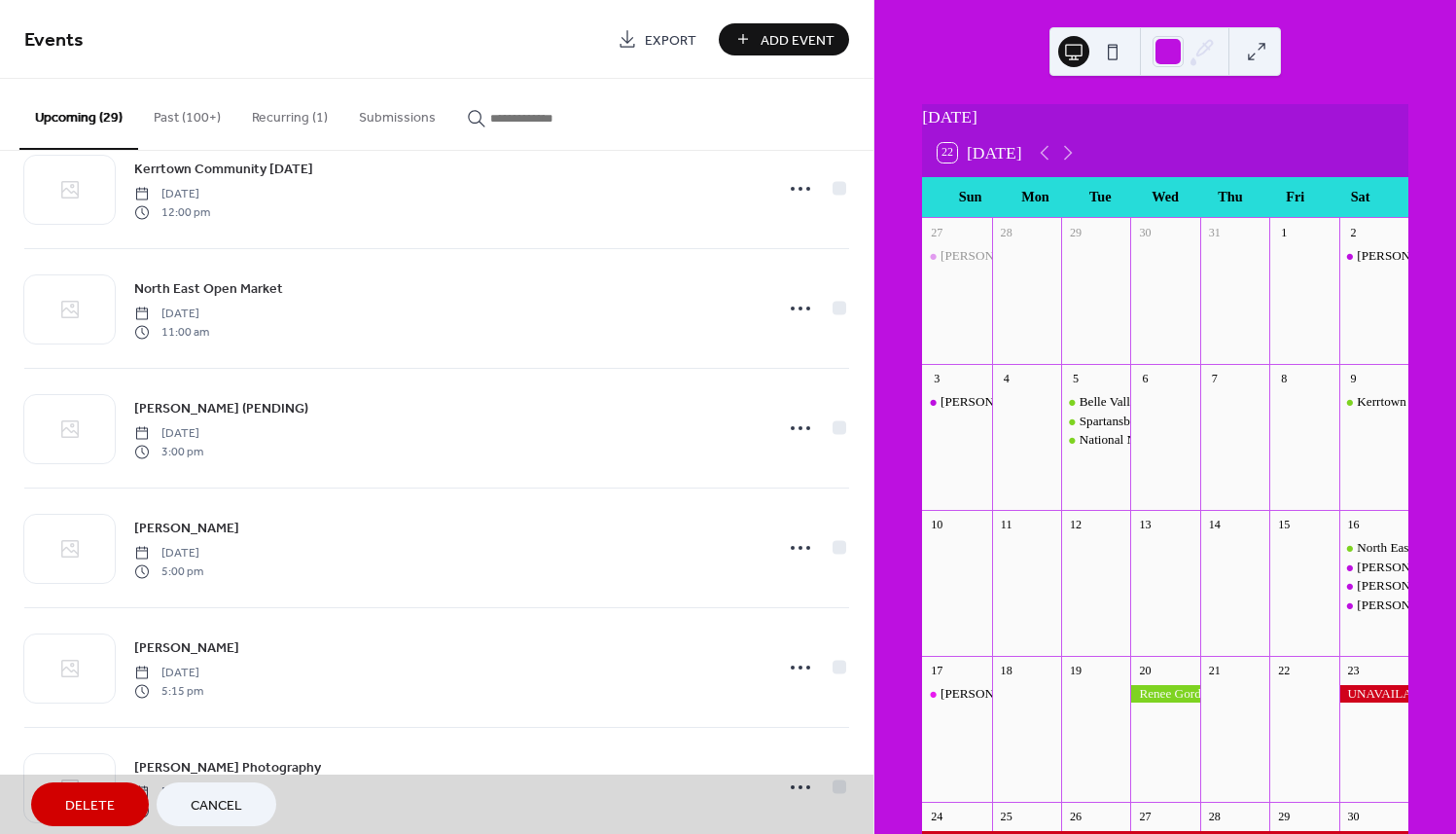 click on "Cancel" at bounding box center (216, 806) 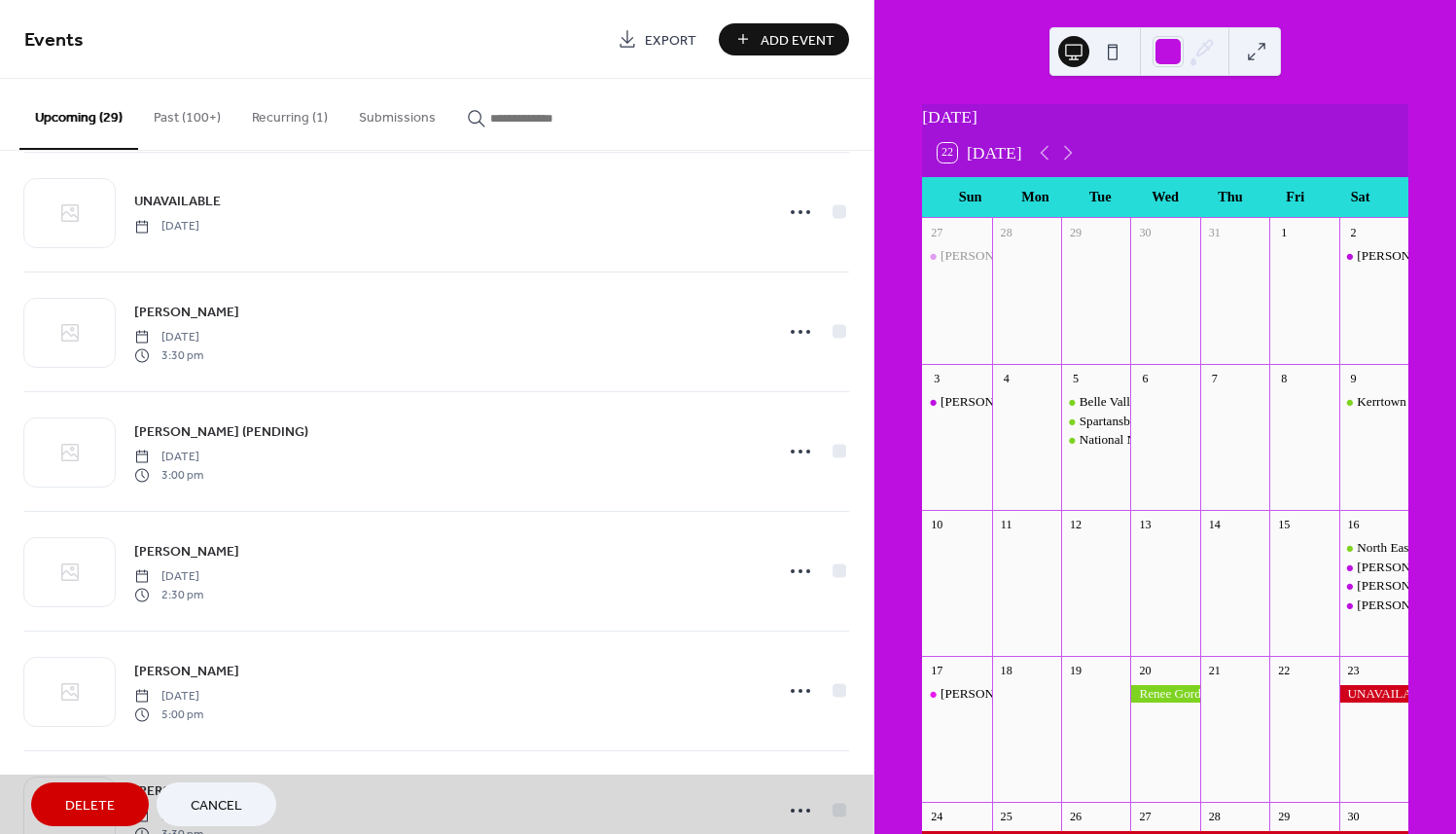 scroll, scrollTop: 2049, scrollLeft: 0, axis: vertical 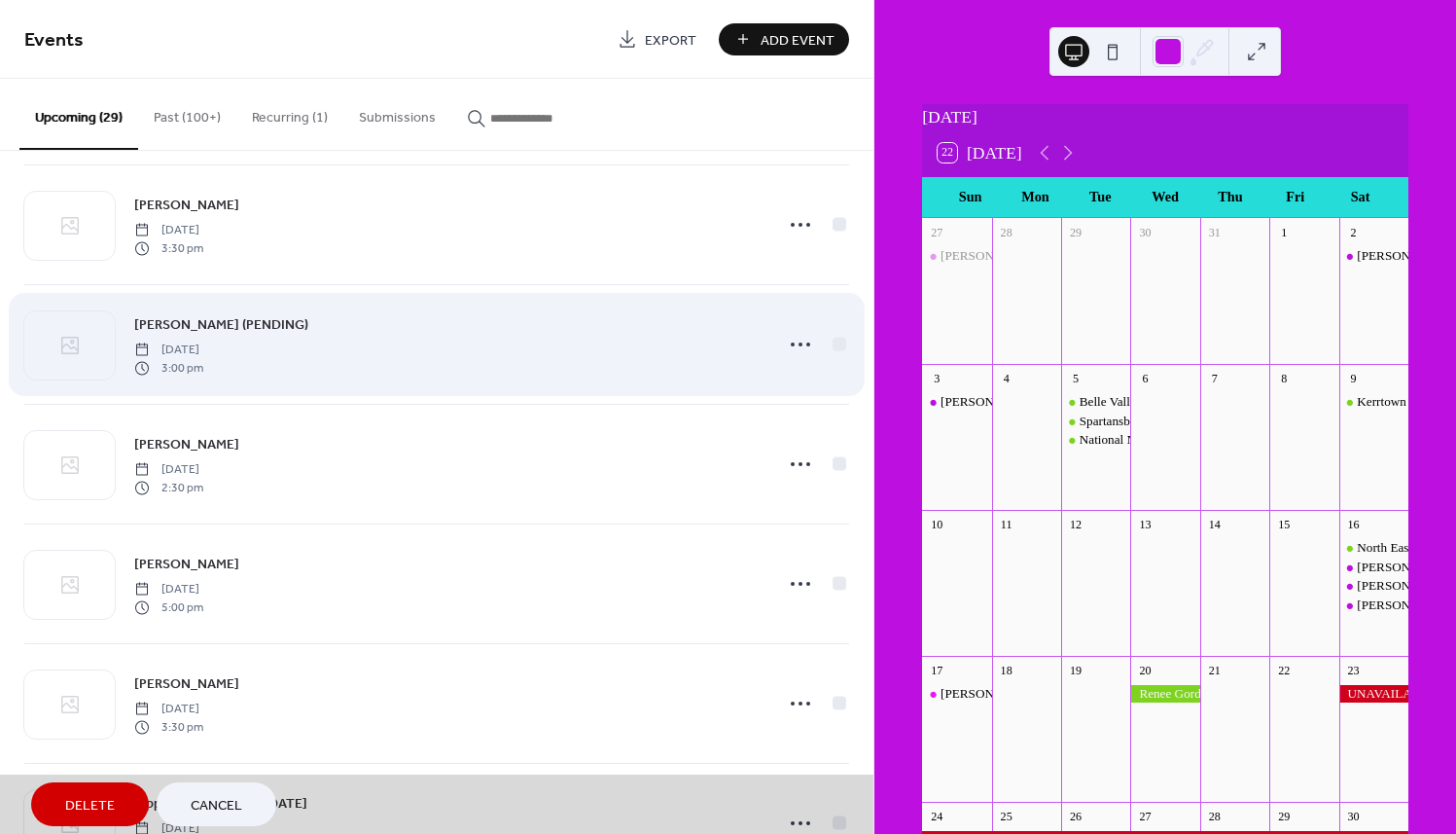 click on "[PERSON_NAME] (PENDING) [DATE] 3:00 pm" at bounding box center (437, 344) 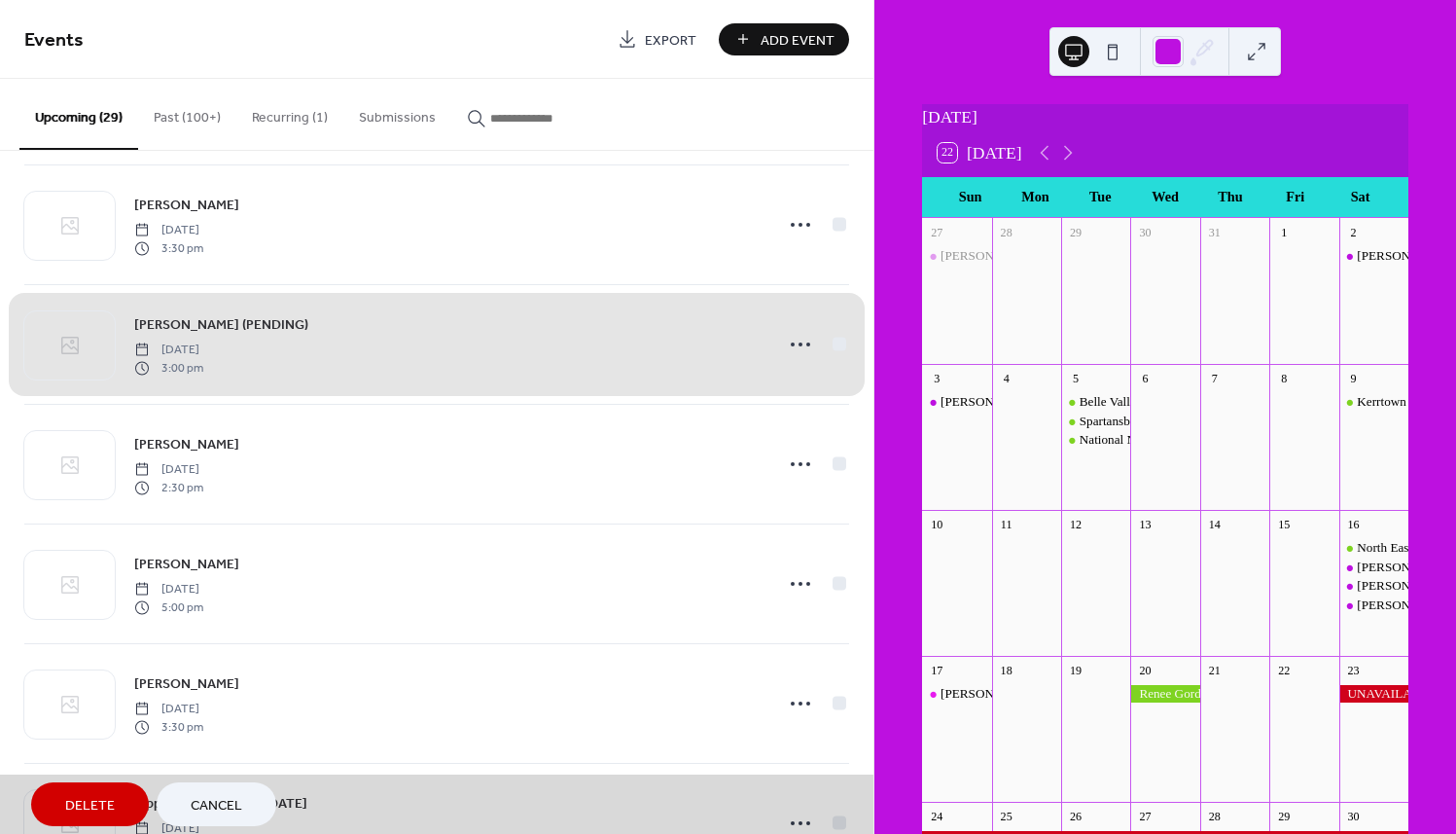 click on "Cancel" at bounding box center [216, 804] 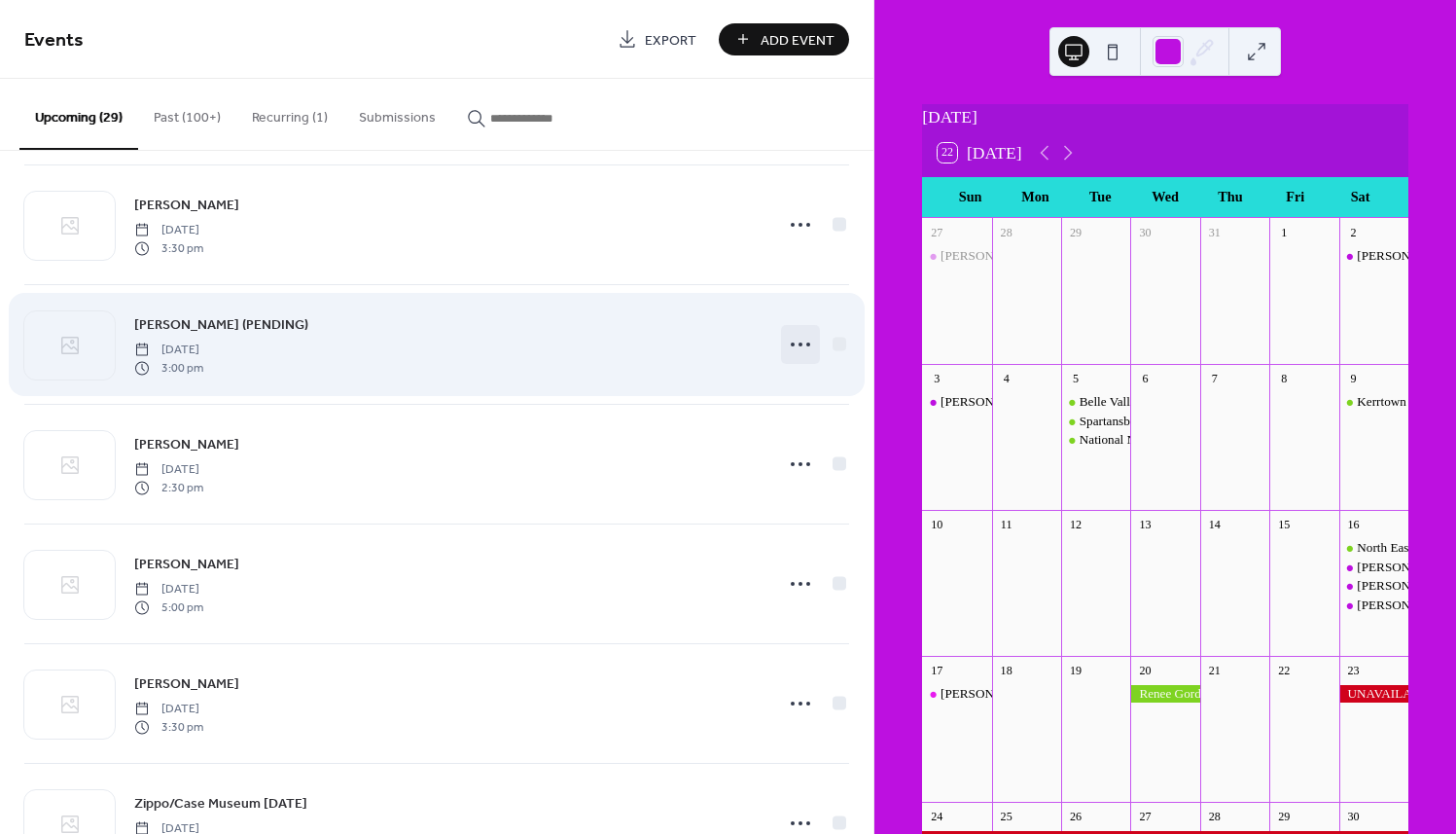 click 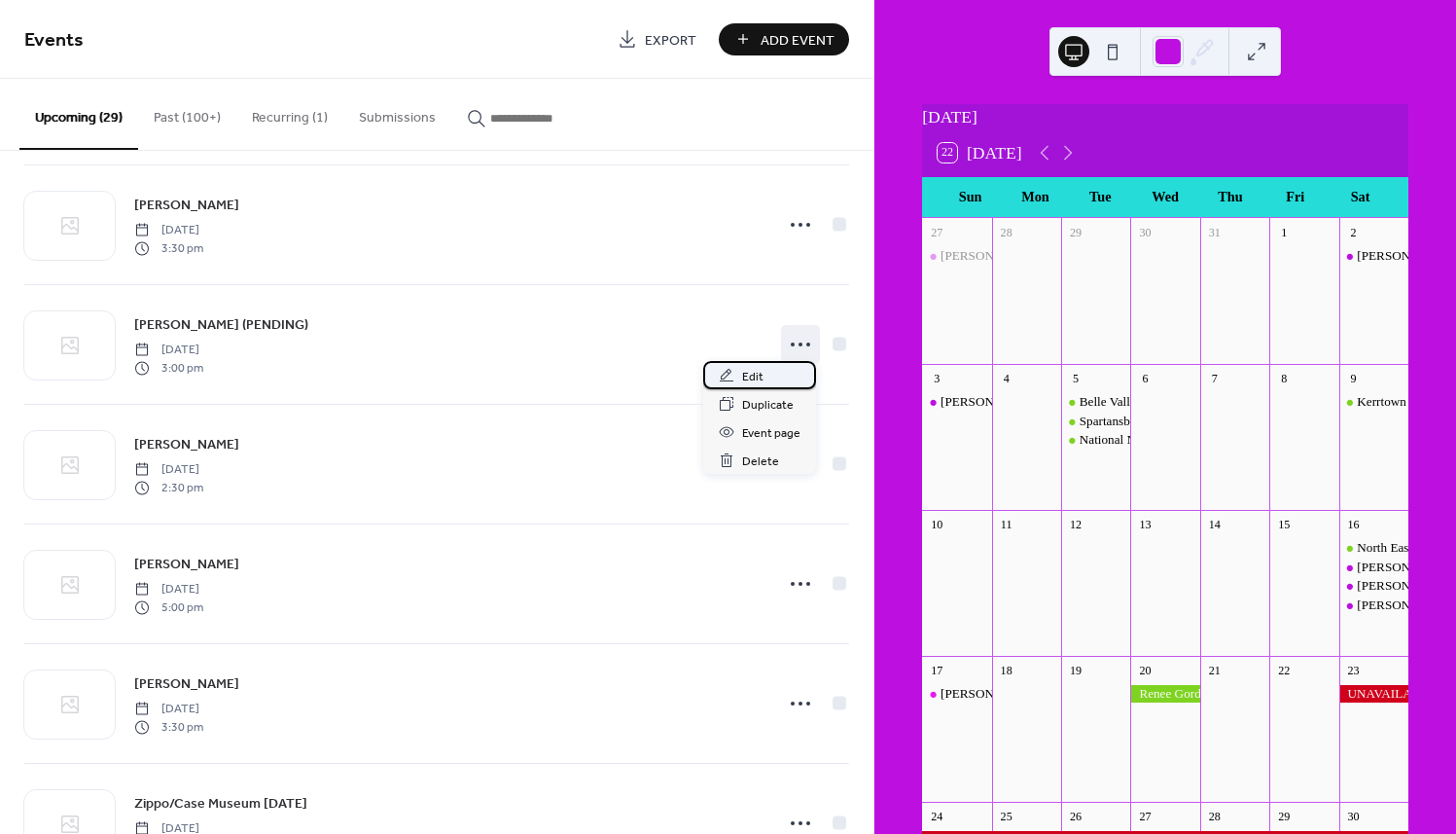 click 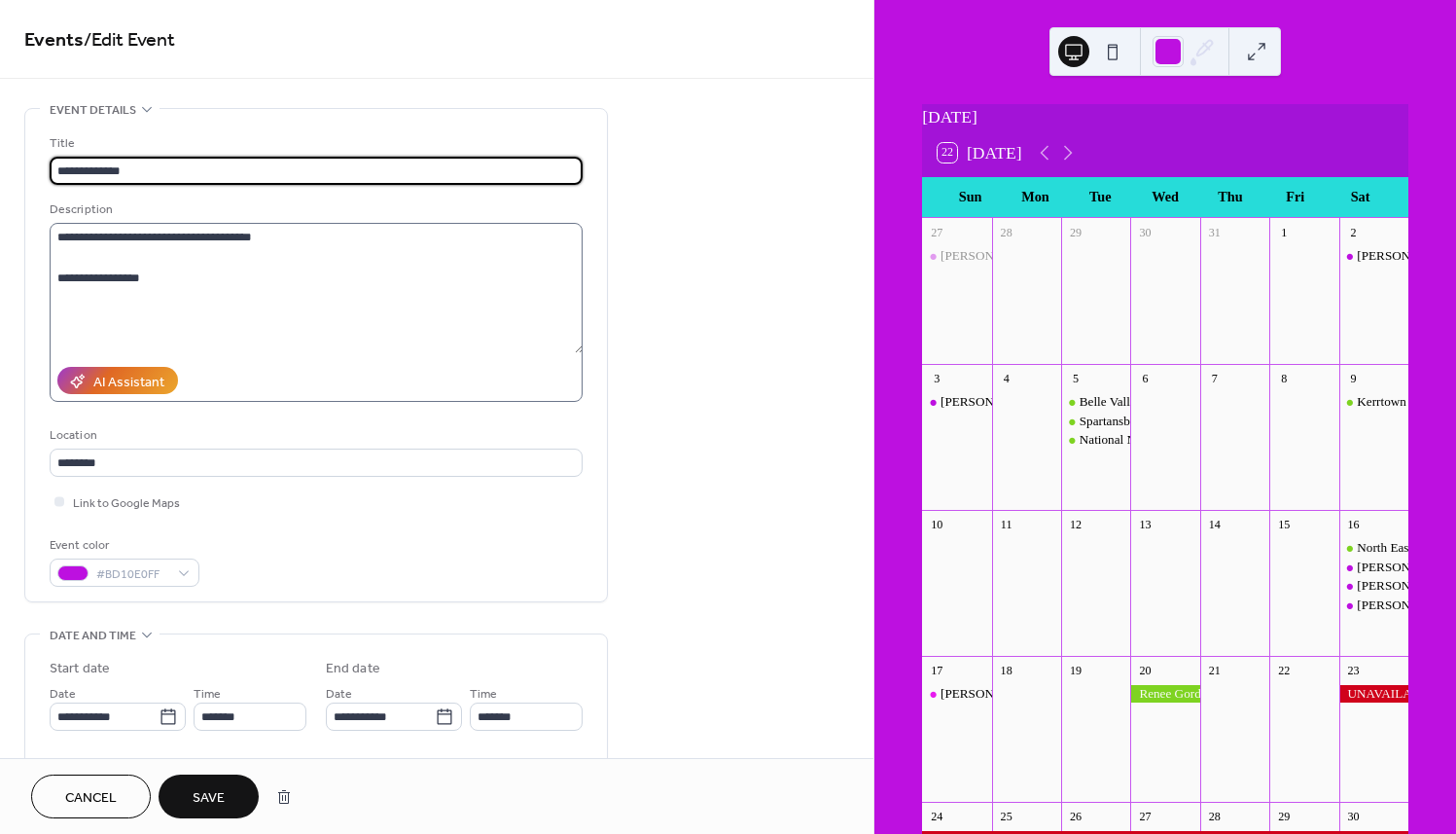 type on "**********" 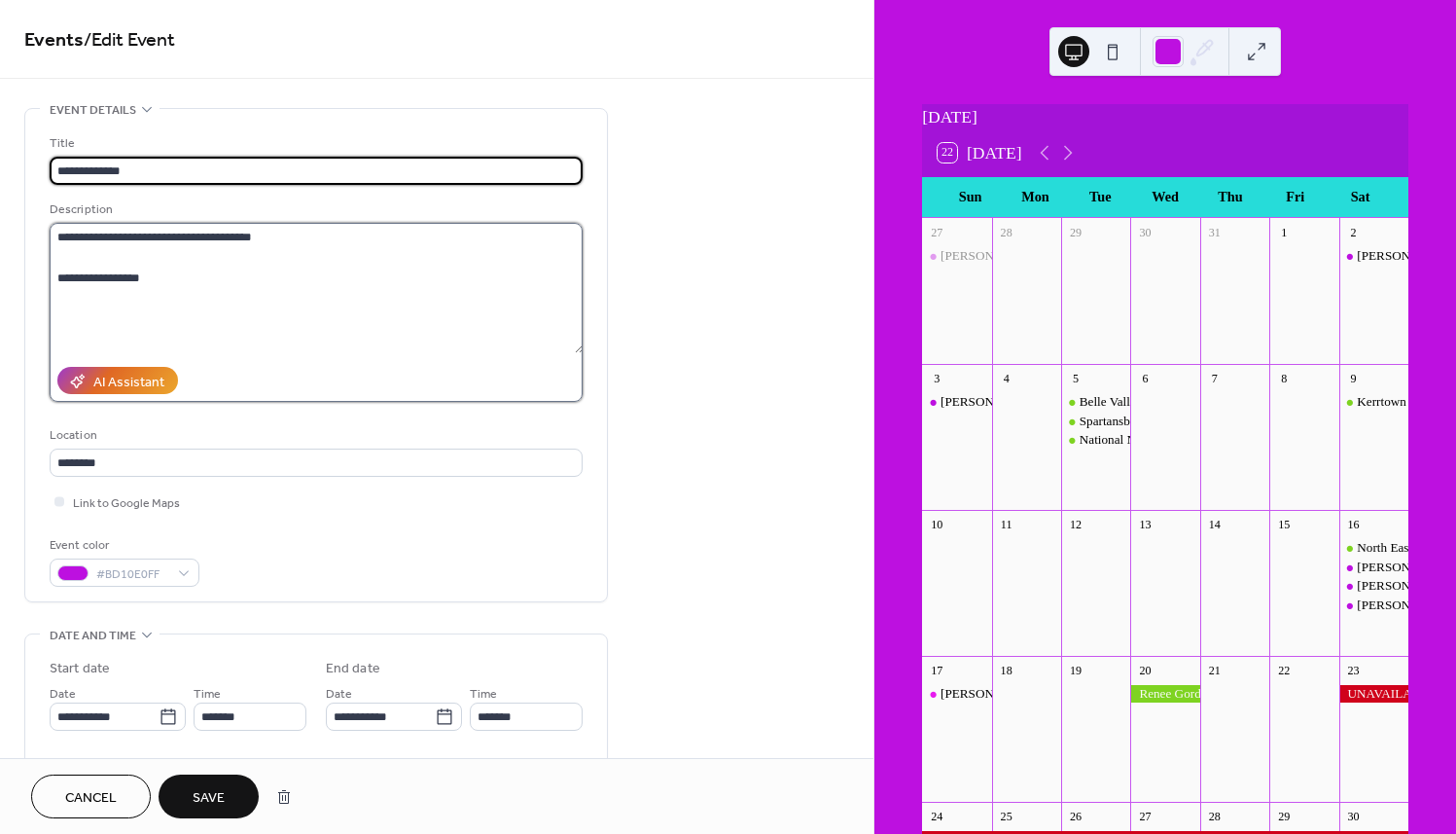 click on "**********" at bounding box center [316, 288] 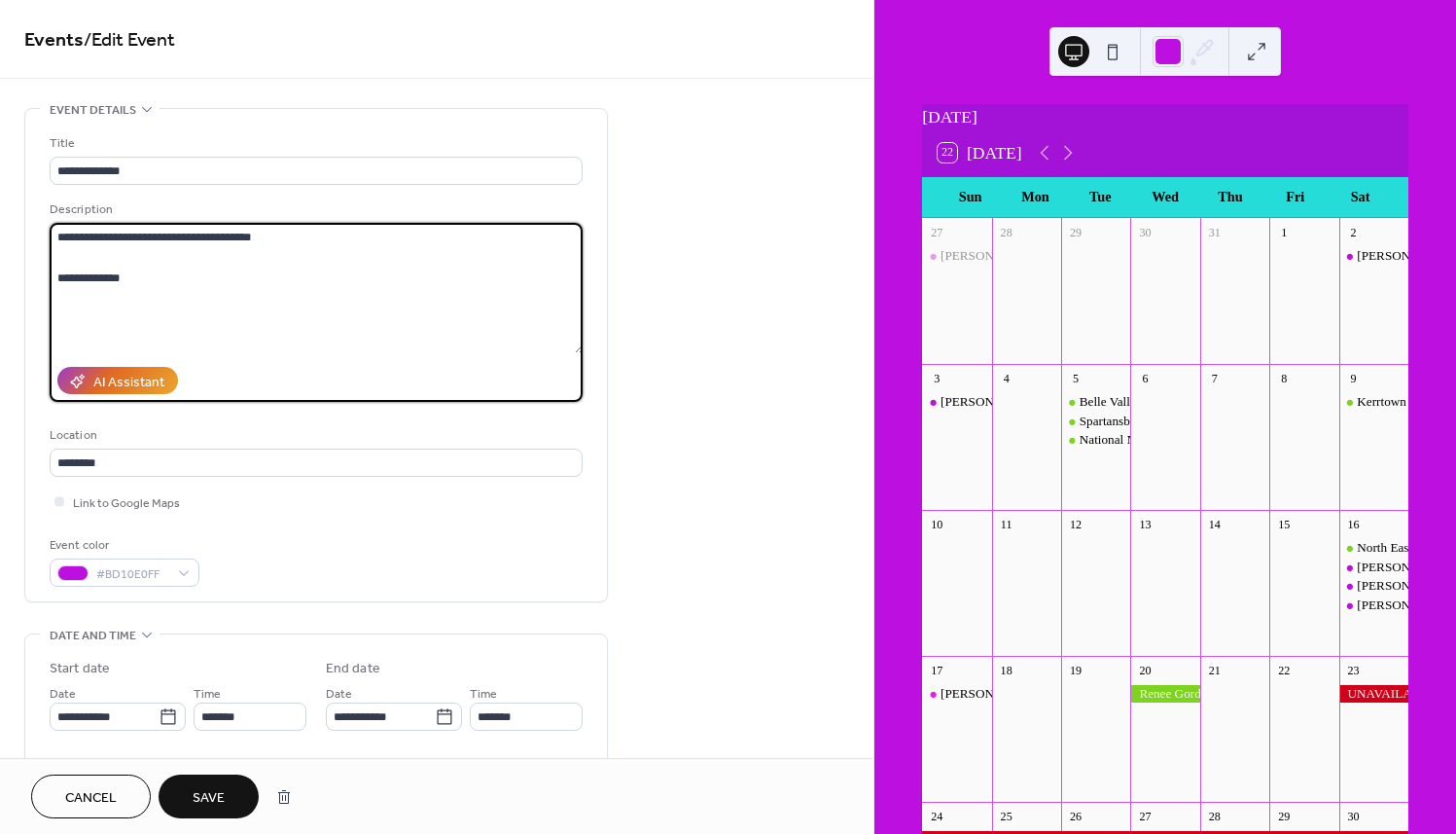 type on "**********" 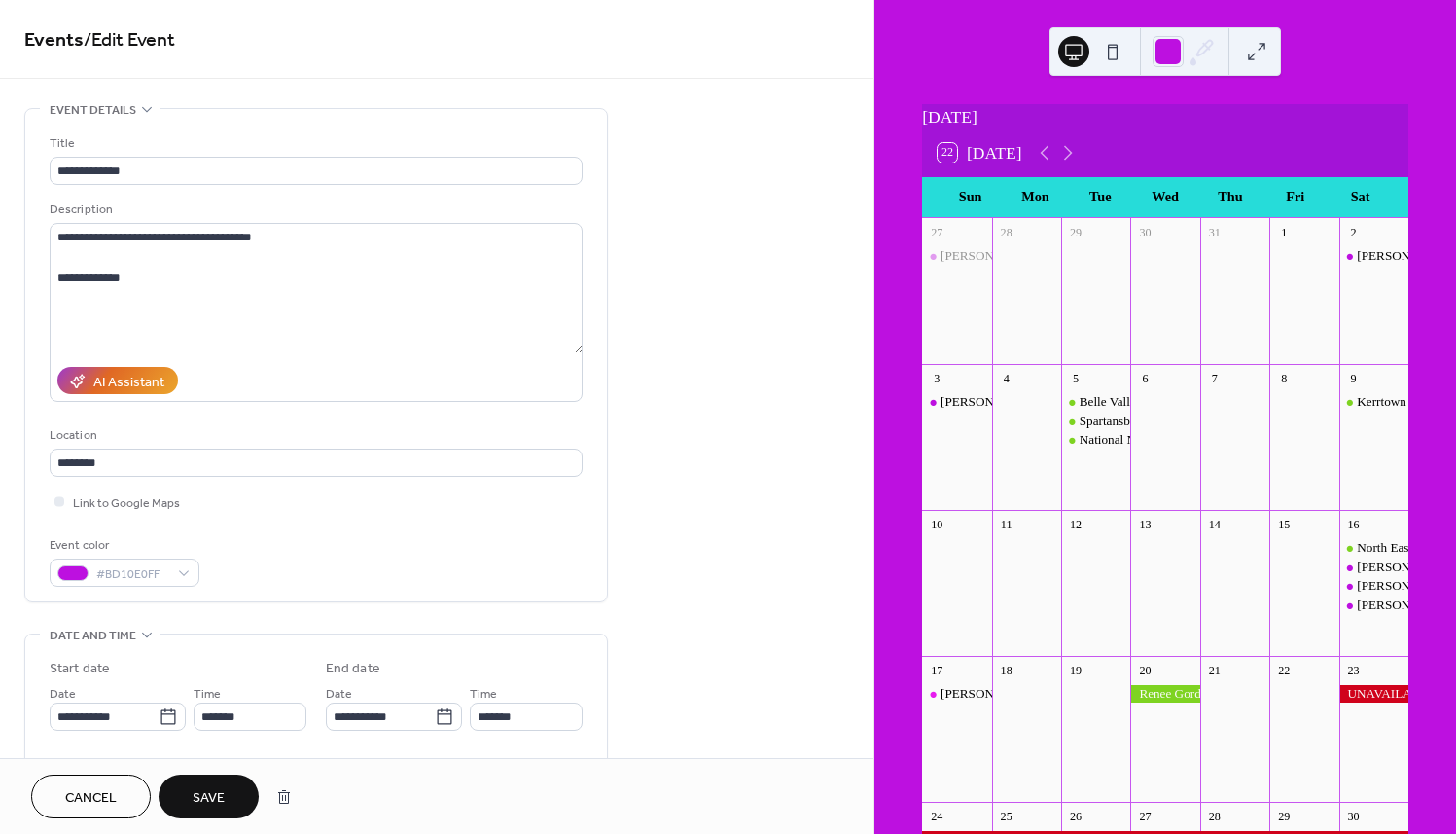 click on "Save" at bounding box center (208, 798) 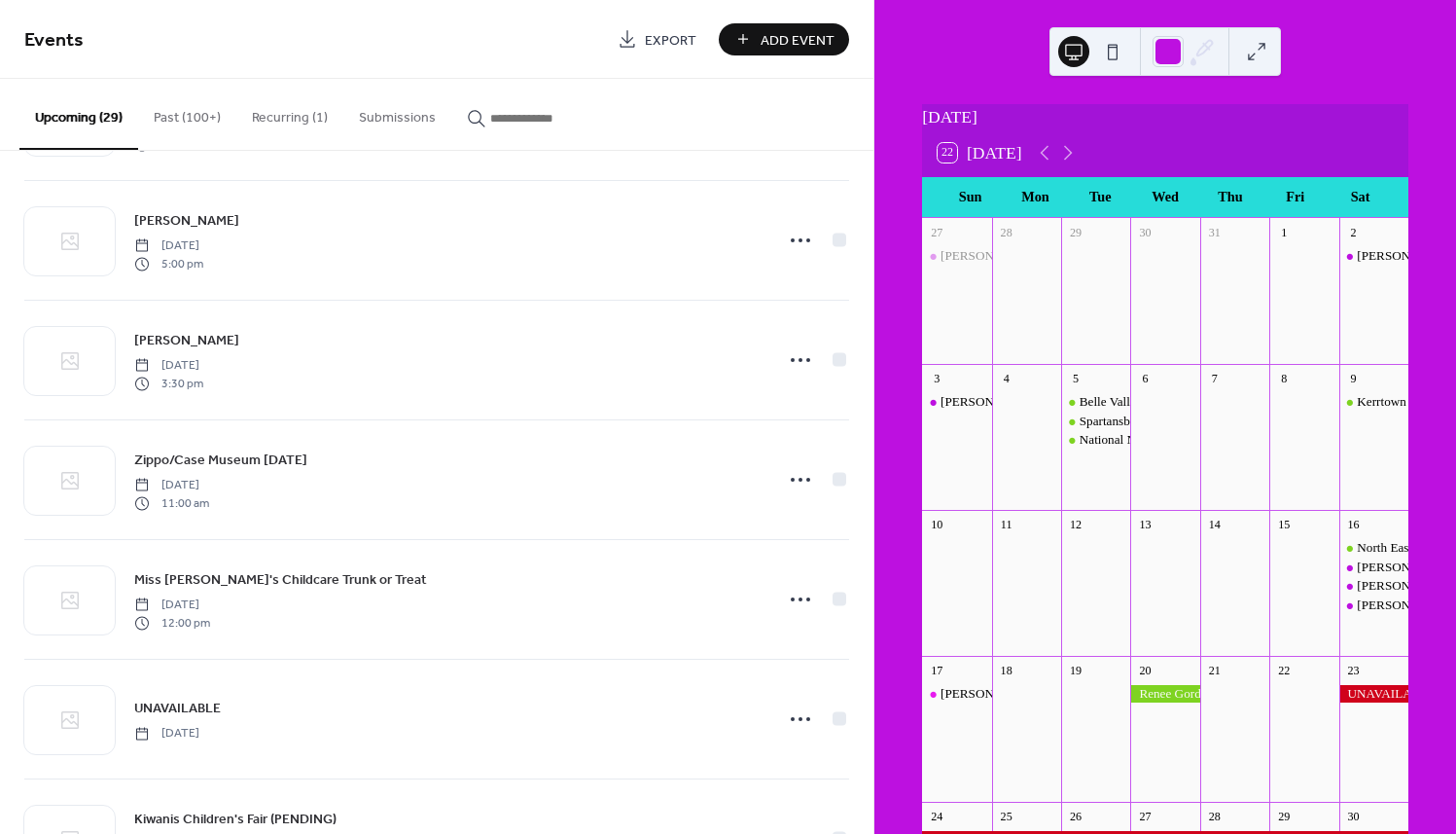 scroll, scrollTop: 2835, scrollLeft: 0, axis: vertical 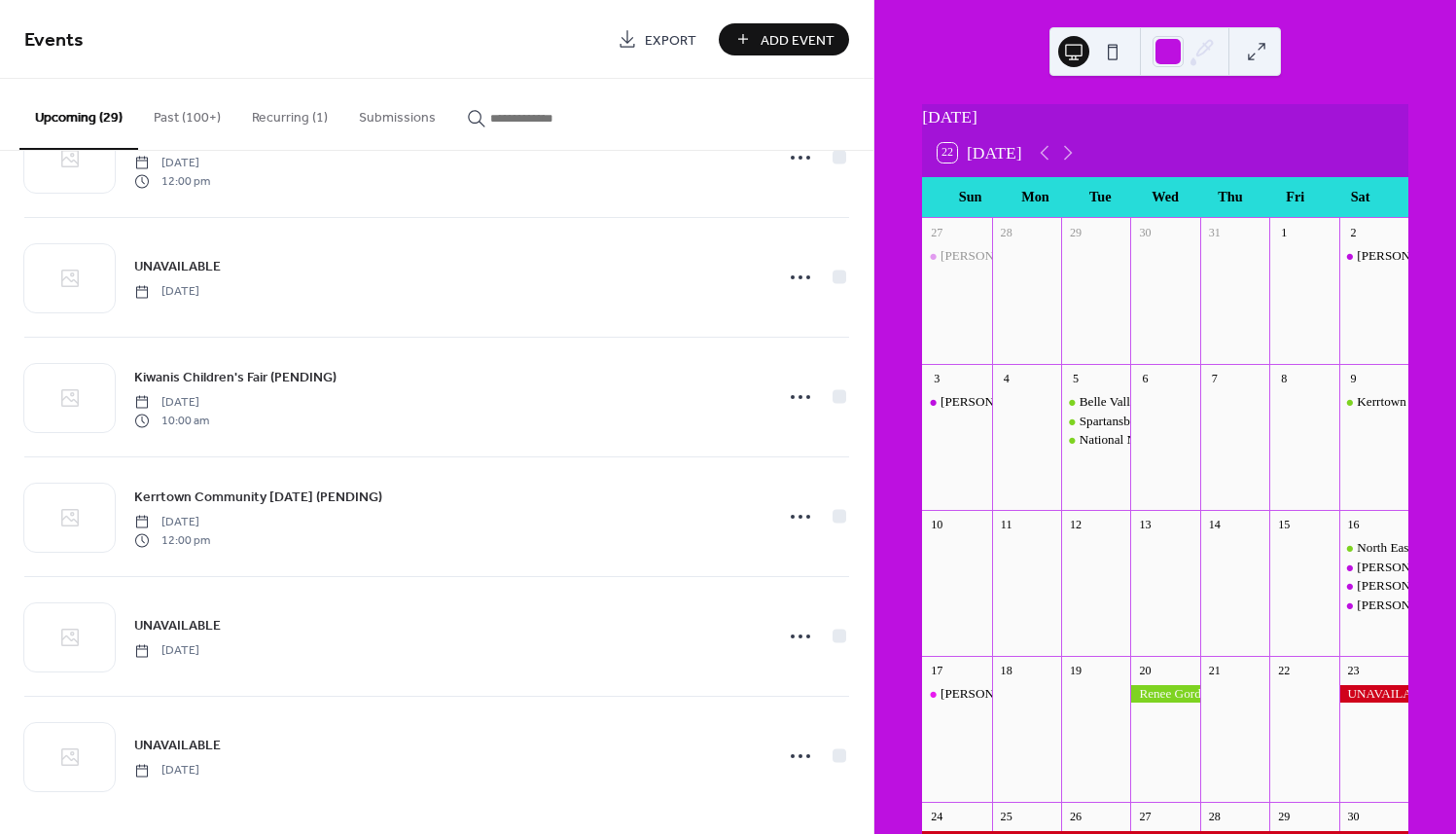 click on "Add Event" at bounding box center (784, 39) 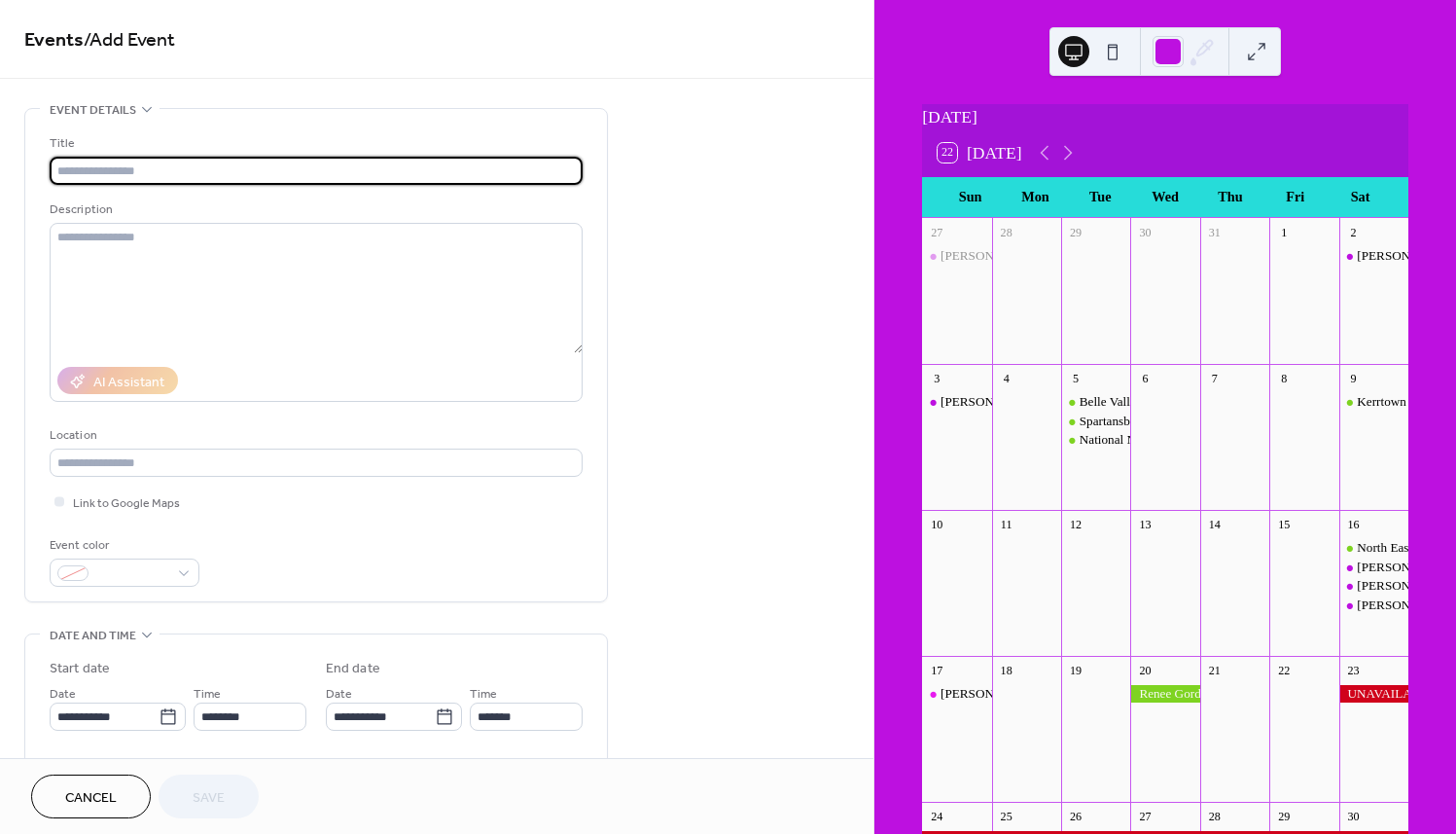 click on "22 [DATE]" at bounding box center [1165, 153] 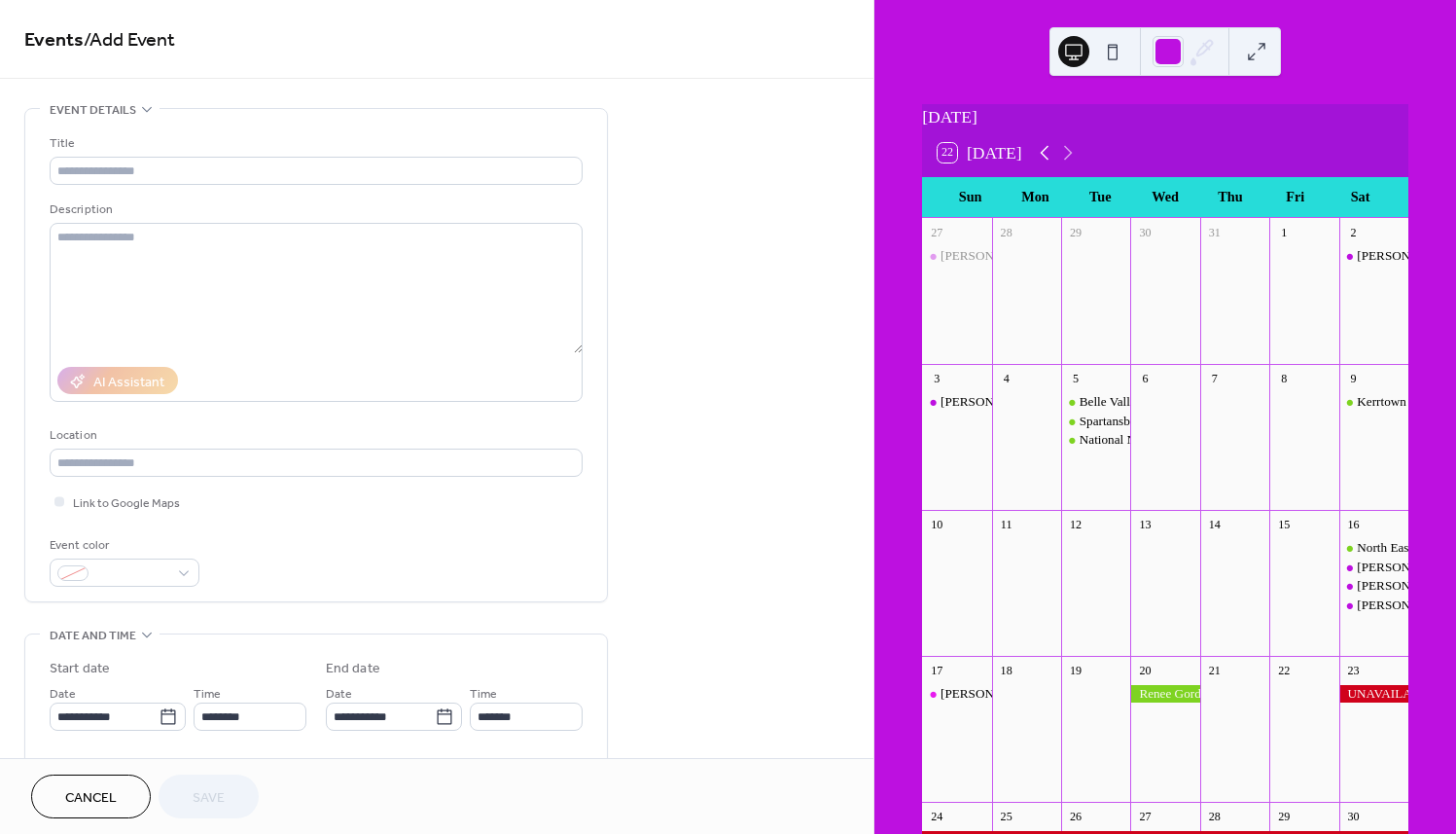click 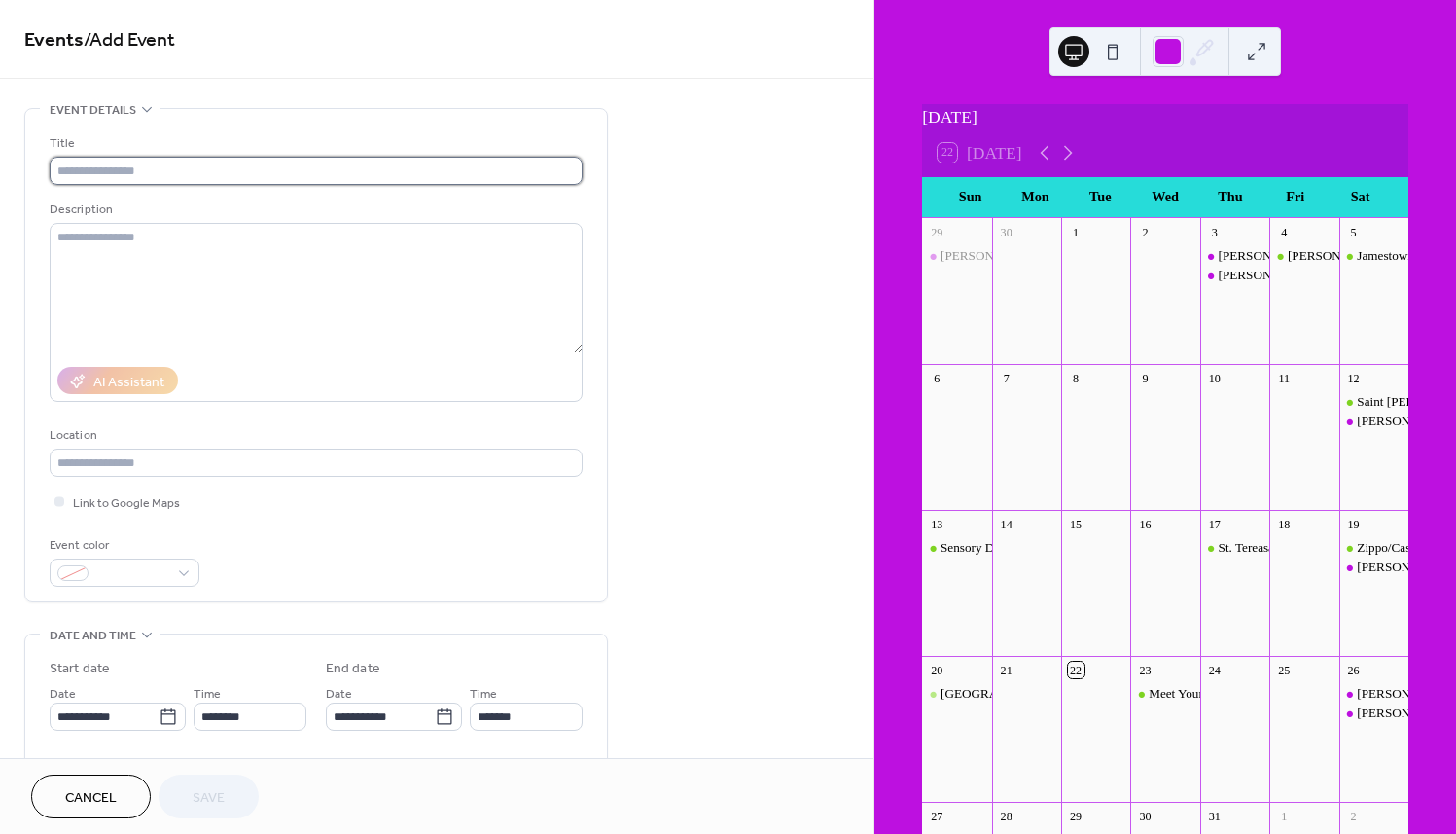click at bounding box center [316, 170] 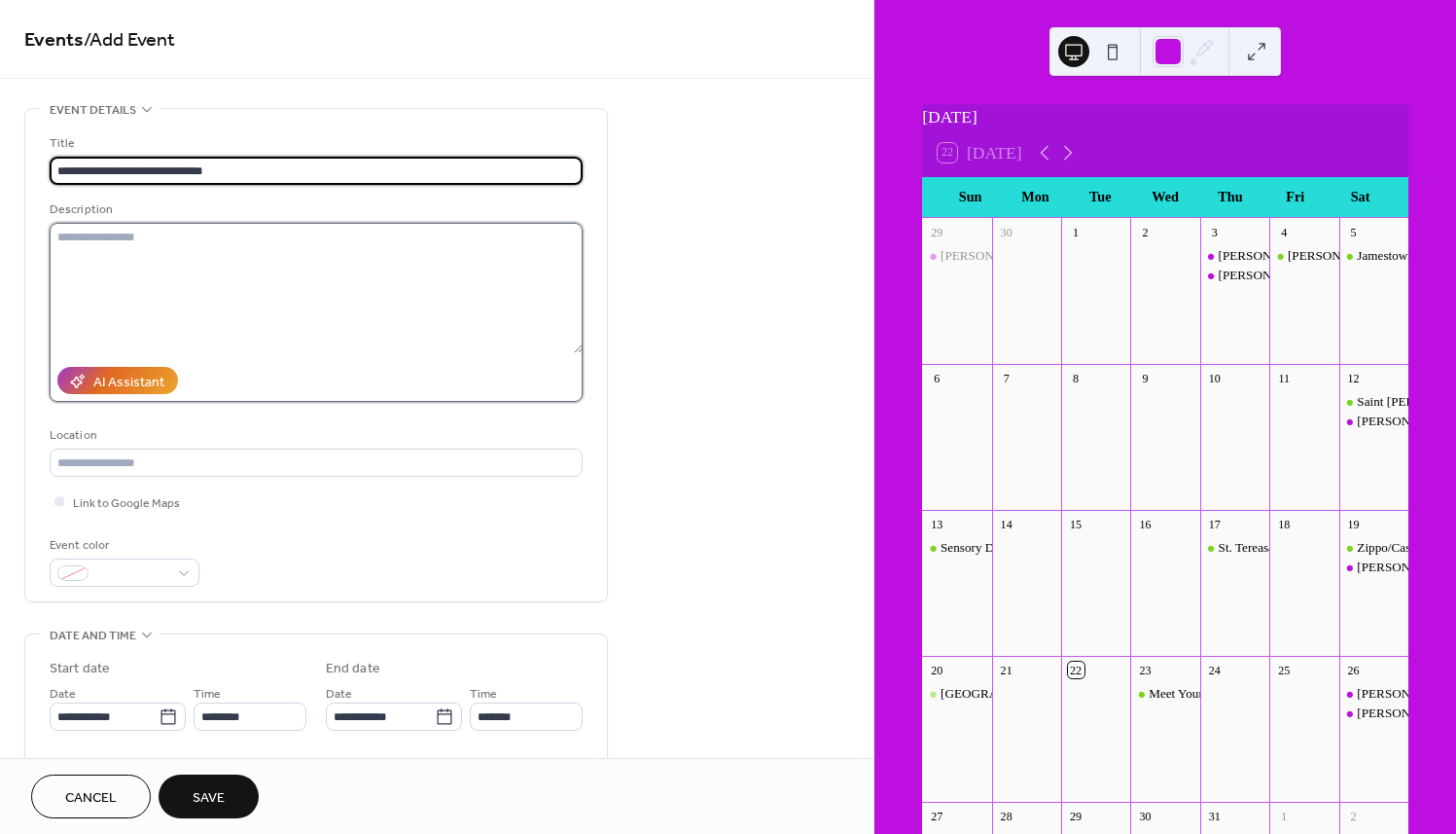 click at bounding box center (316, 288) 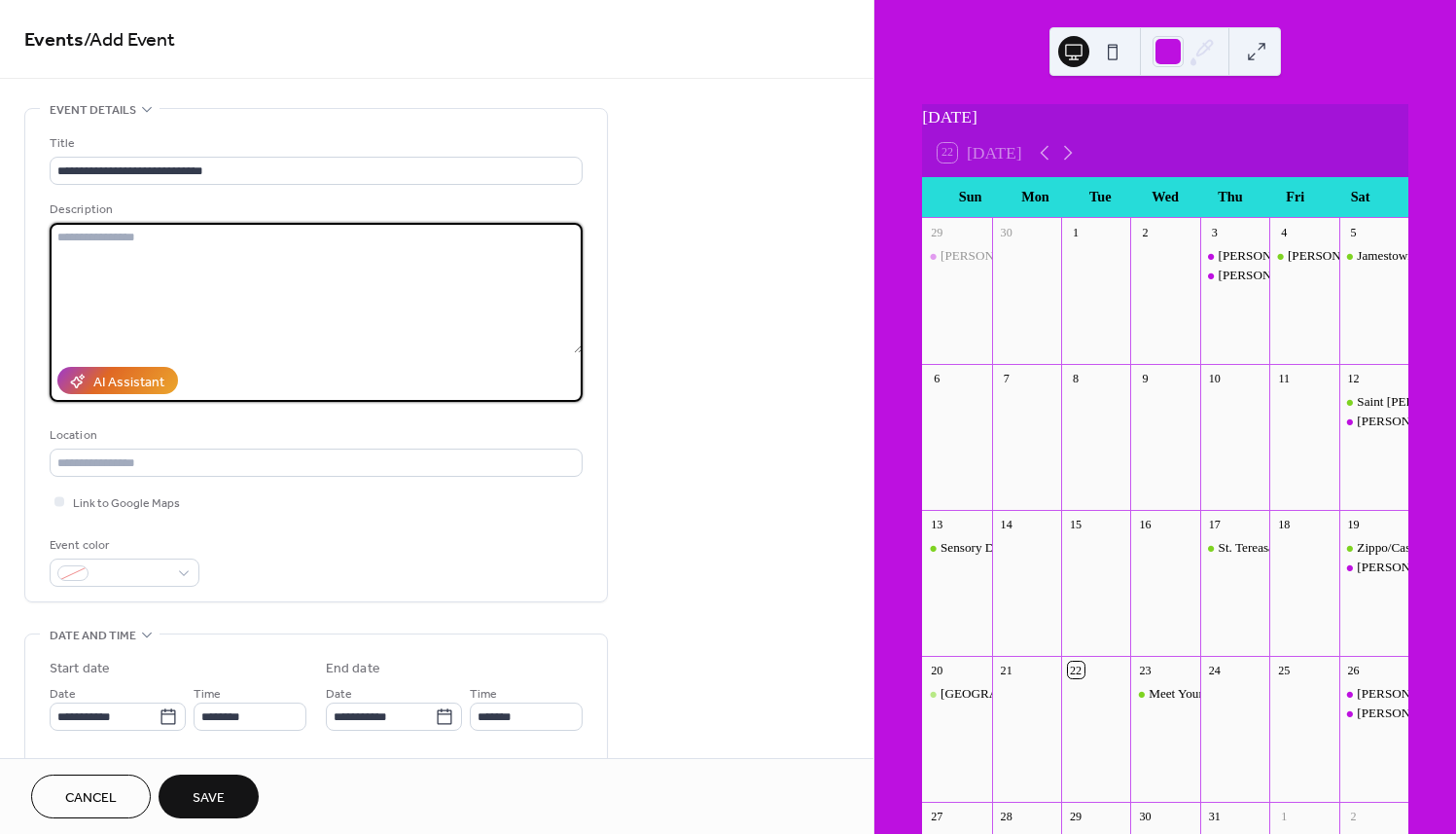 click at bounding box center (316, 288) 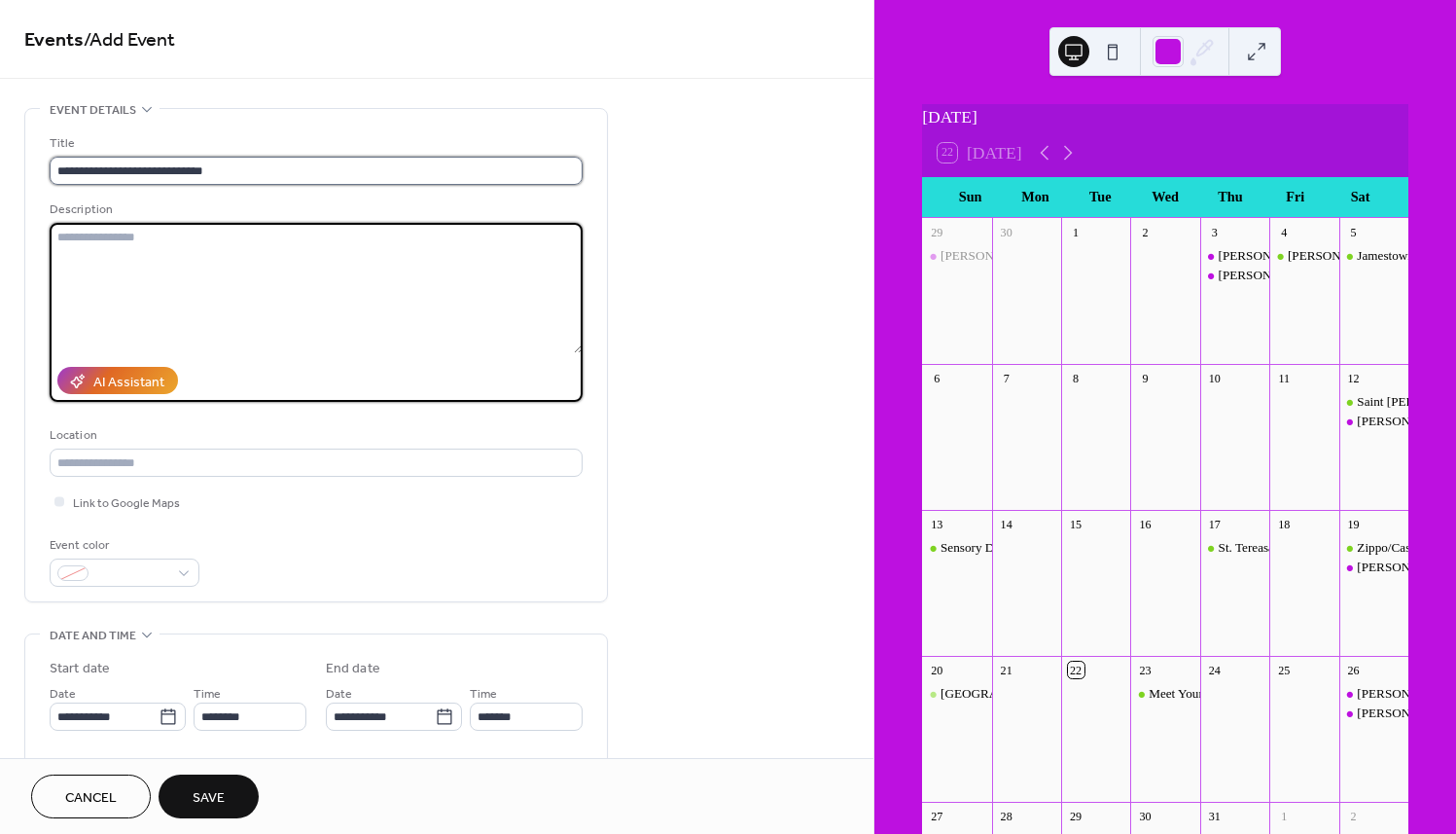 click on "**********" at bounding box center (316, 170) 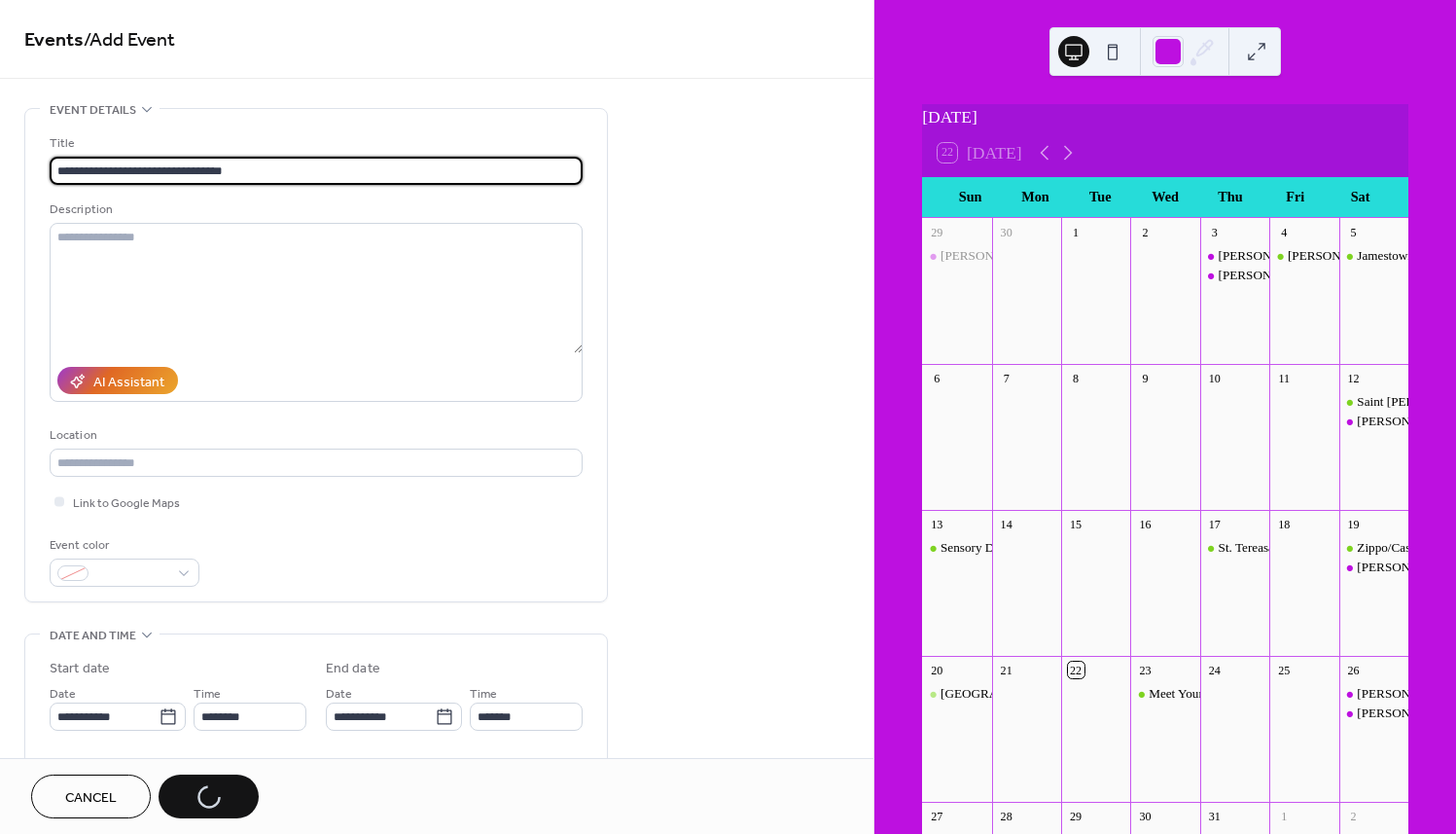 type on "**********" 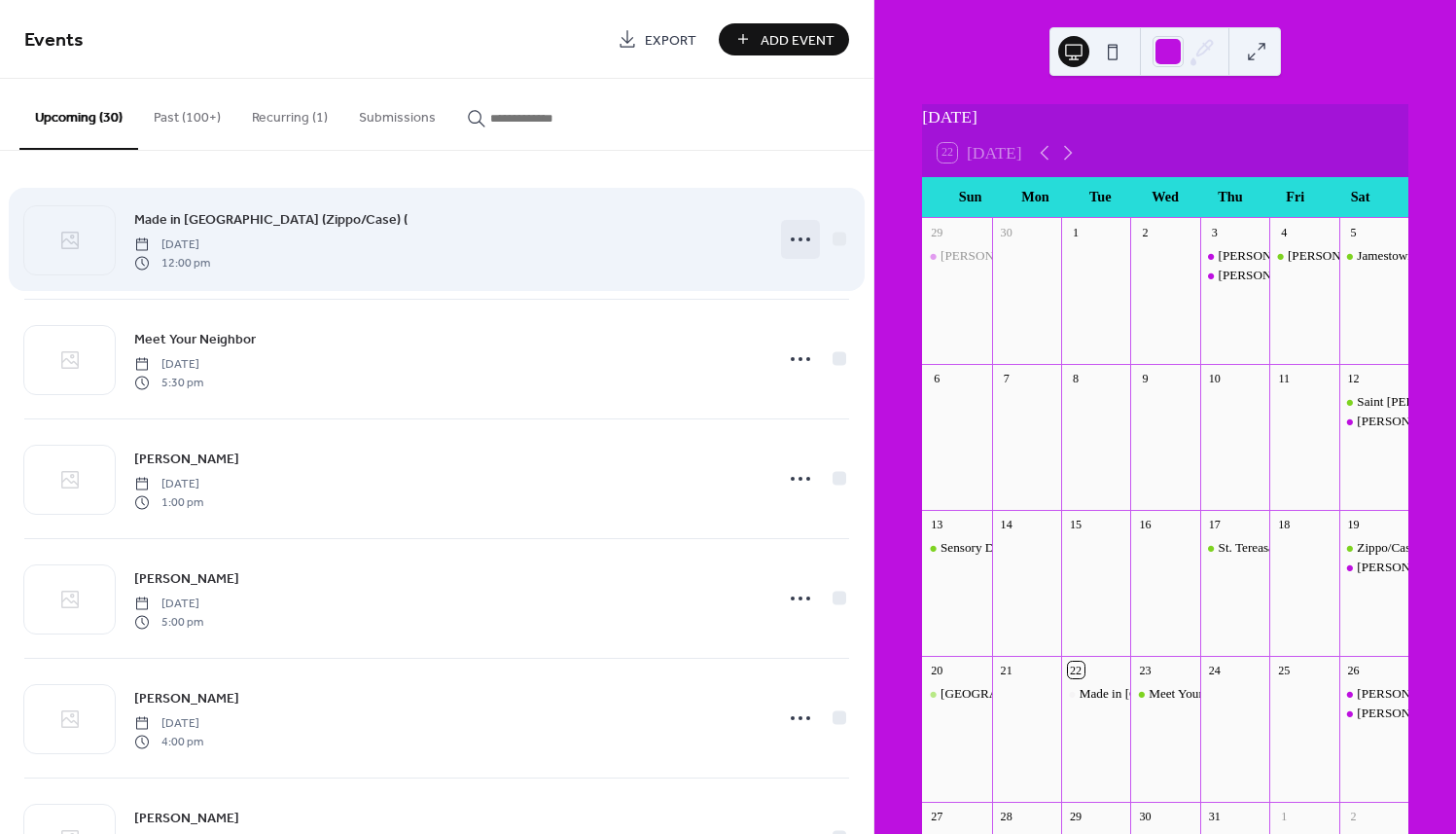 click 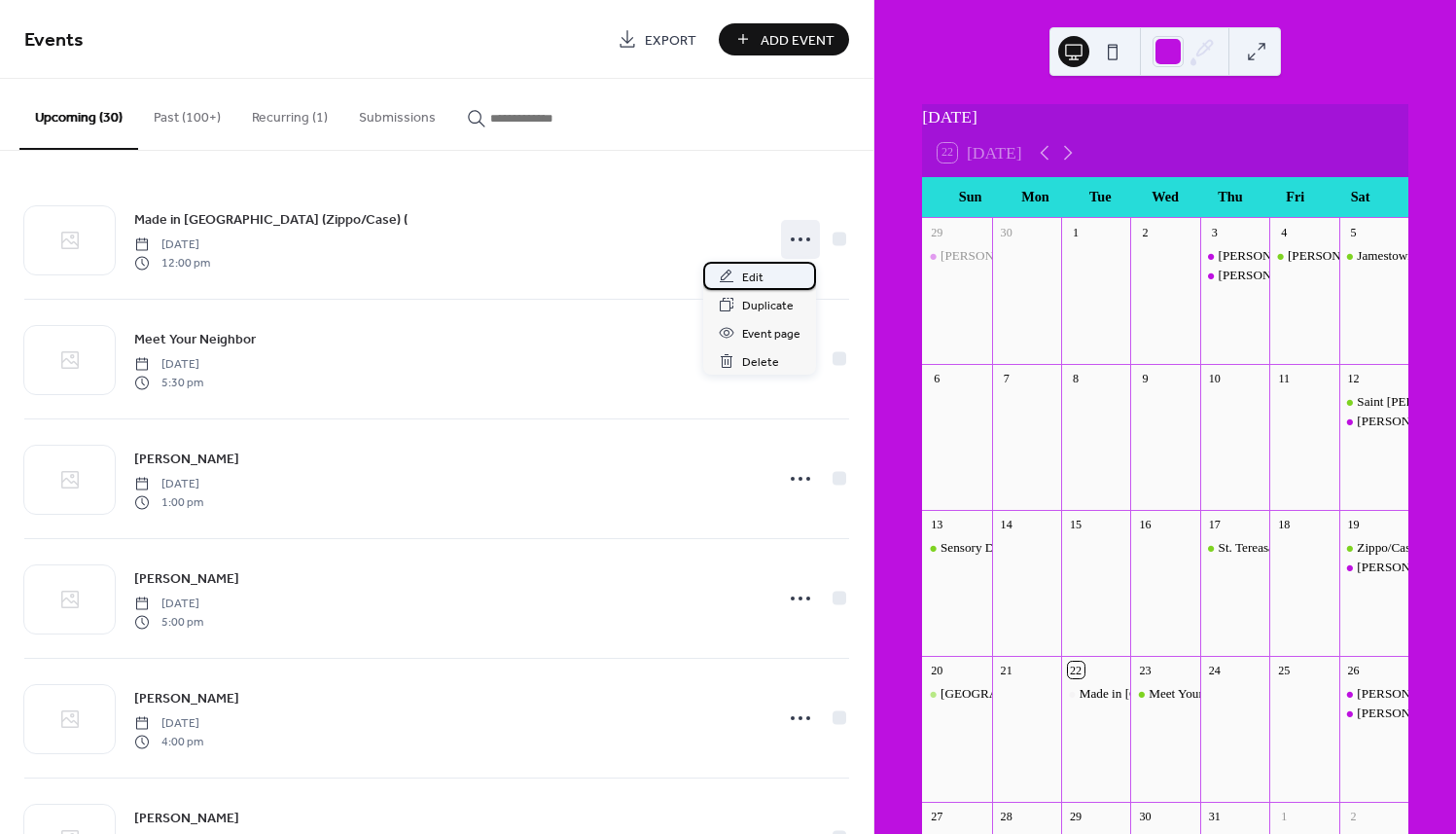 click on "Edit" at bounding box center (753, 277) 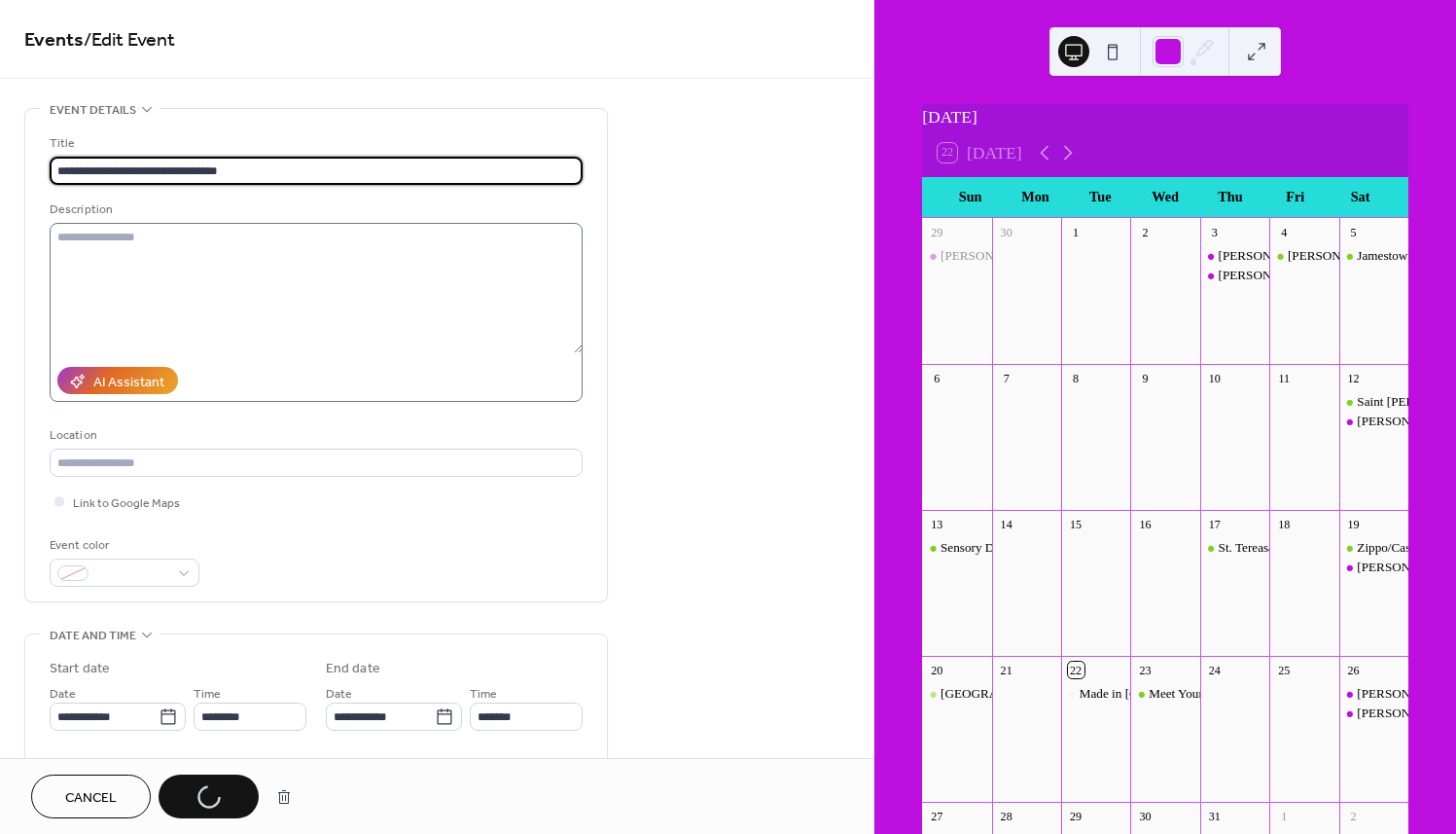 type on "**********" 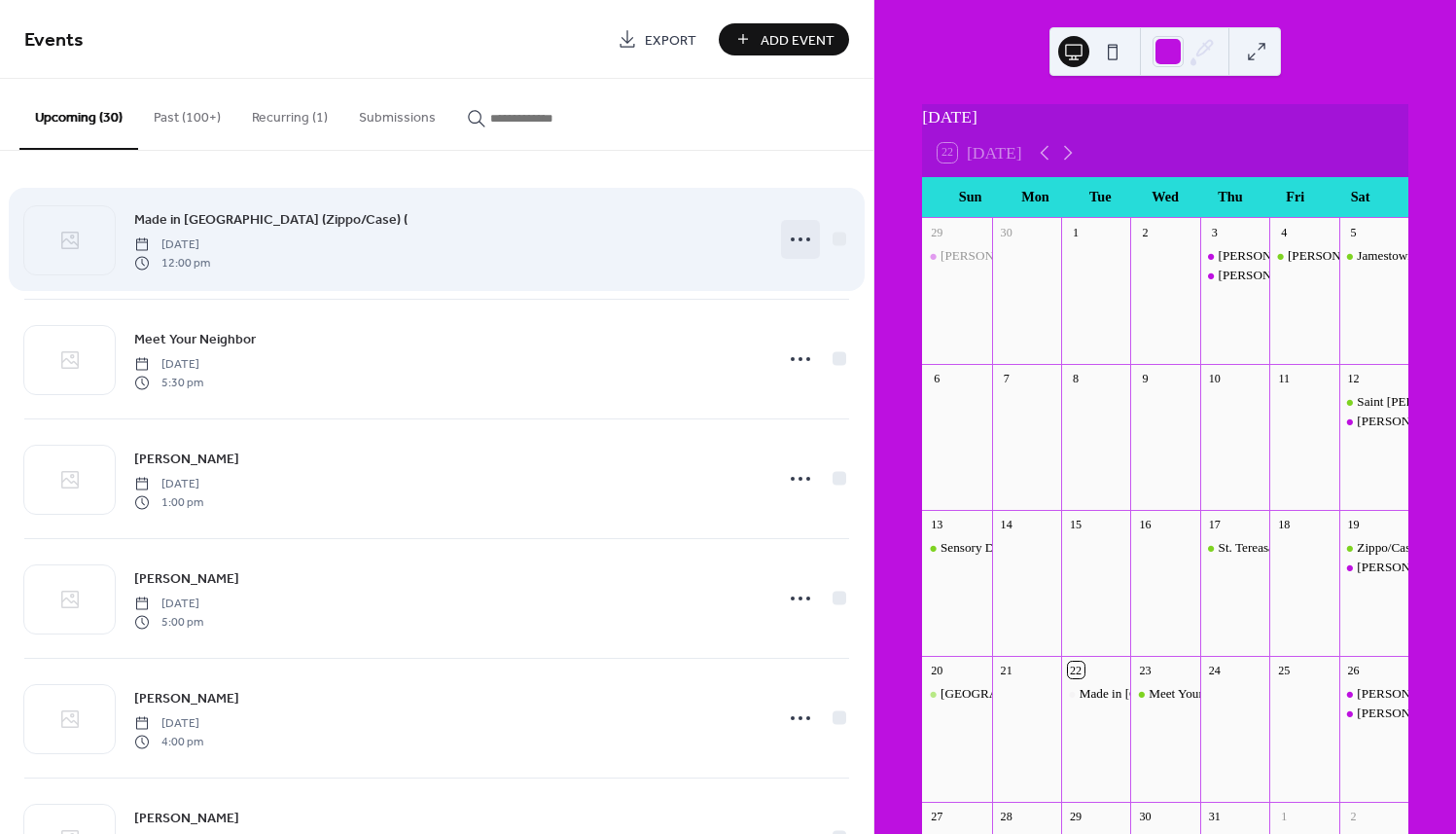 click 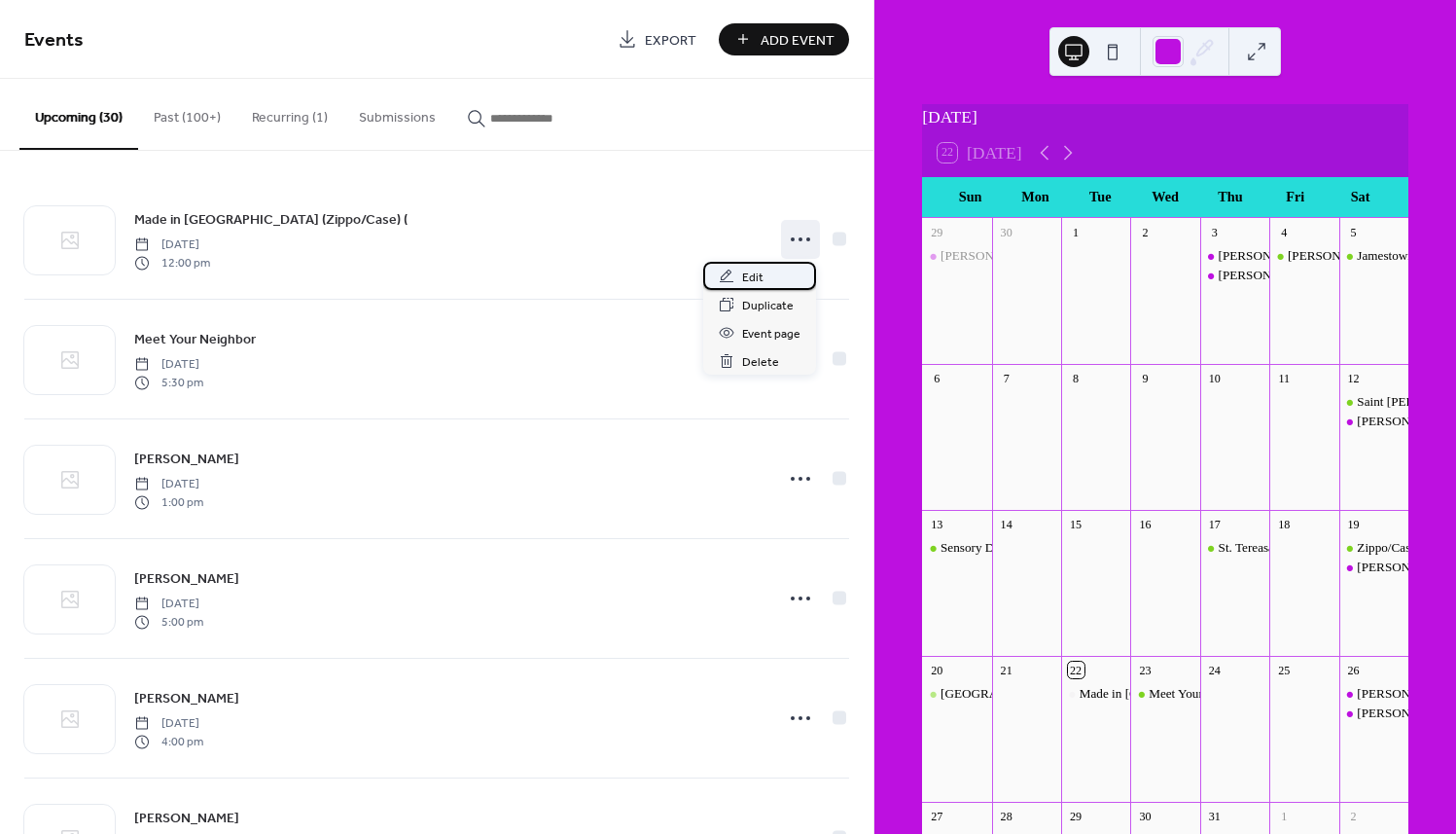 click on "Edit" at bounding box center [760, 275] 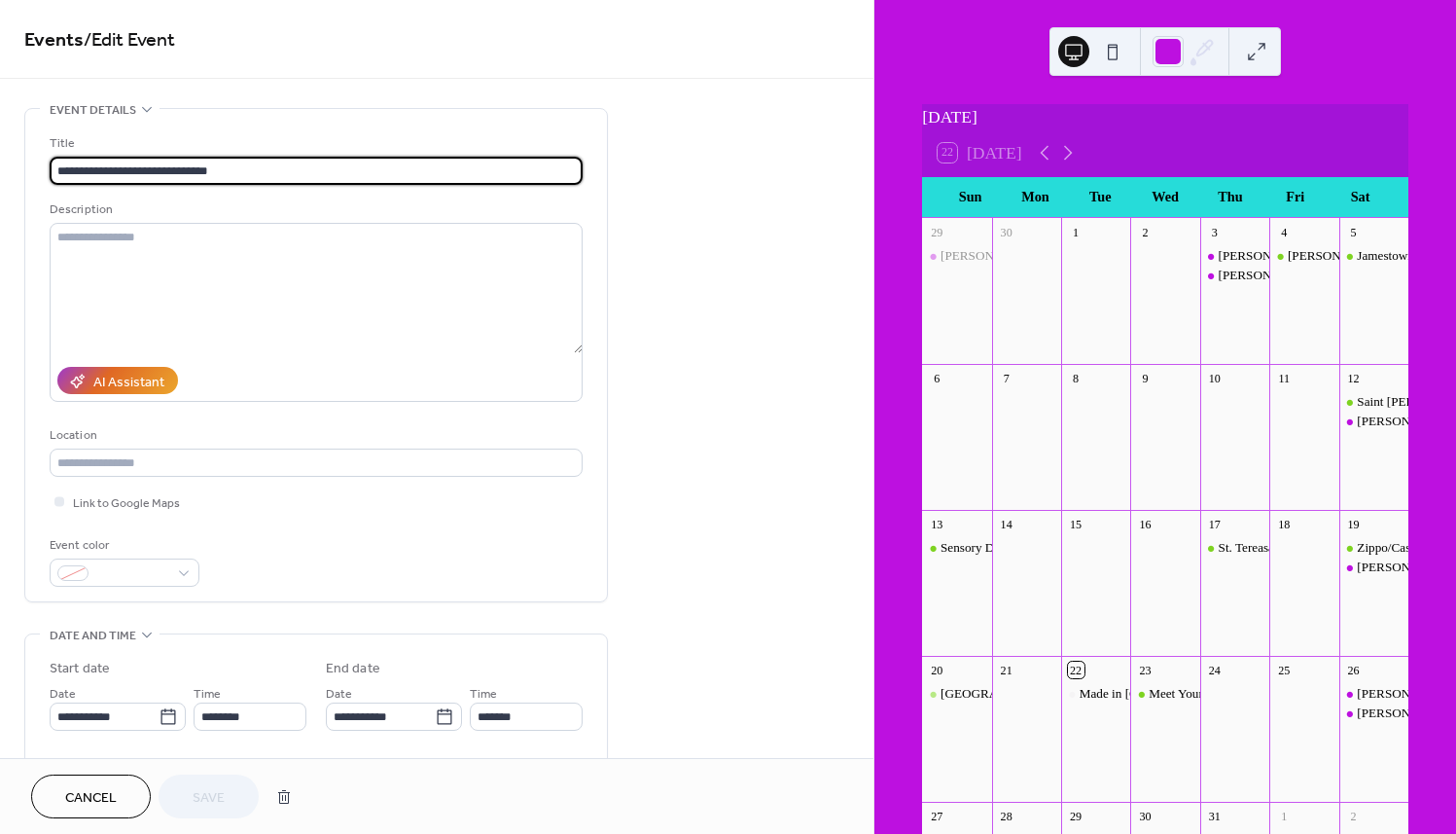 click on "**********" at bounding box center [316, 170] 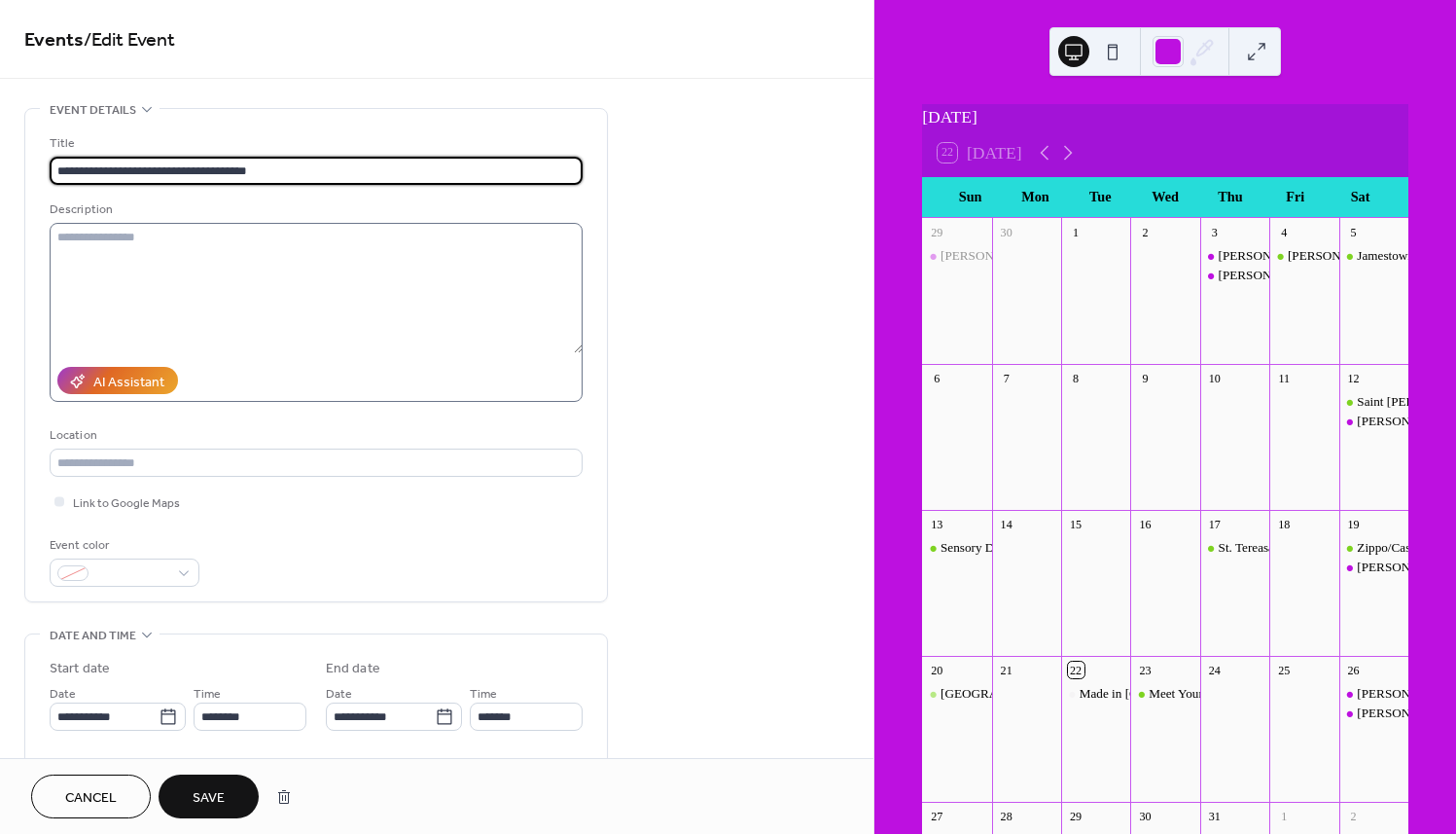 type on "**********" 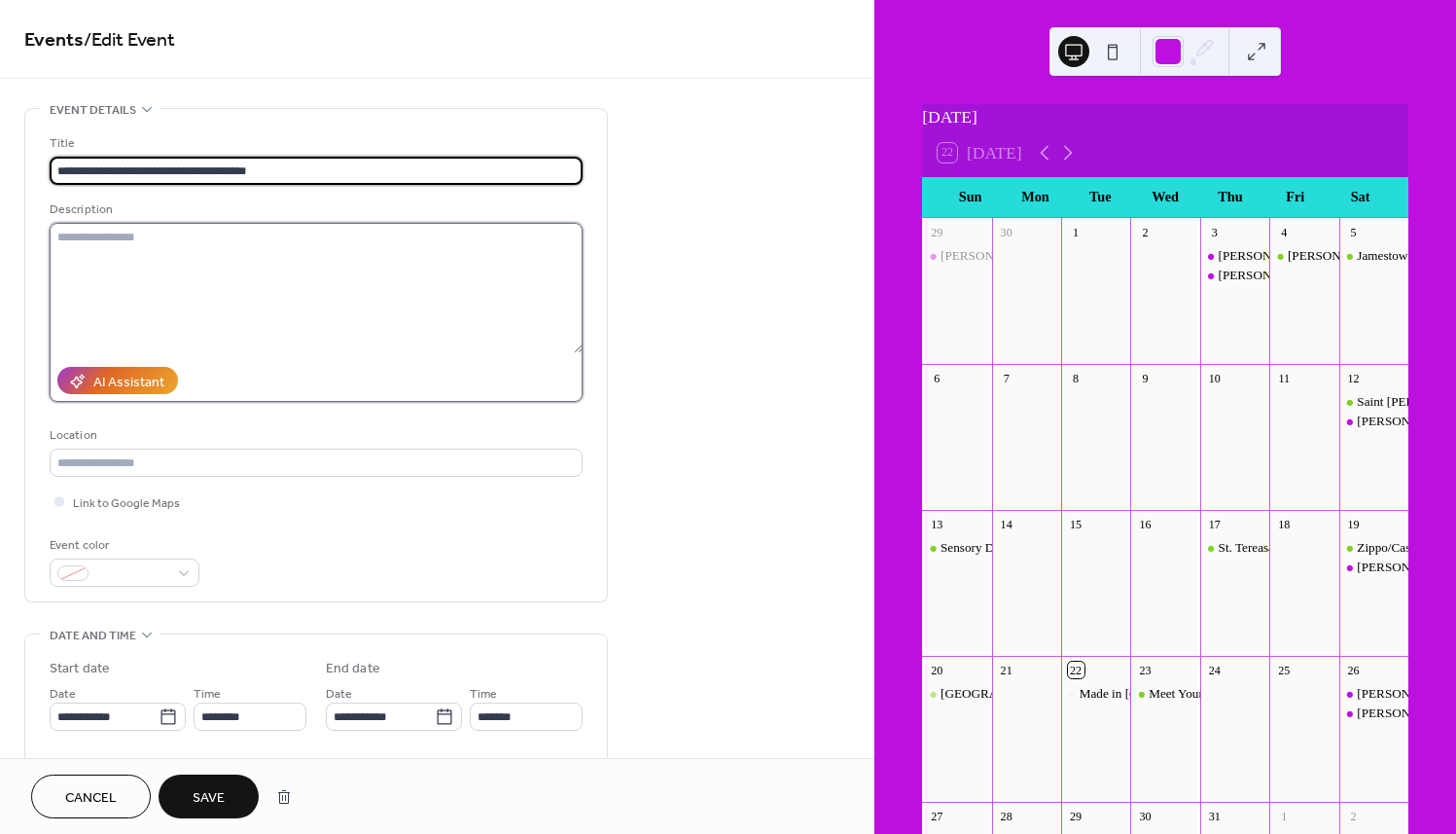 click at bounding box center [316, 288] 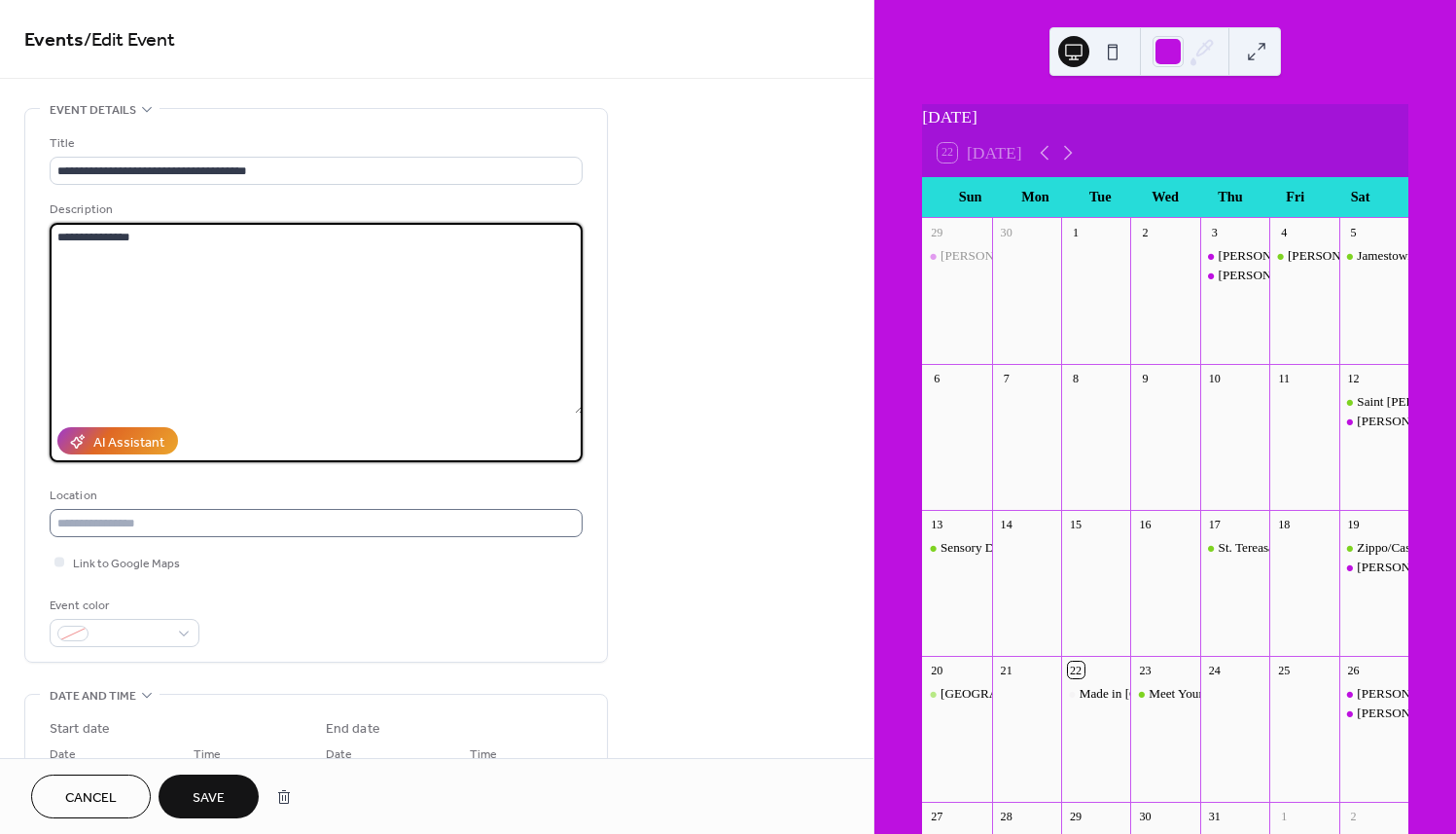type on "**********" 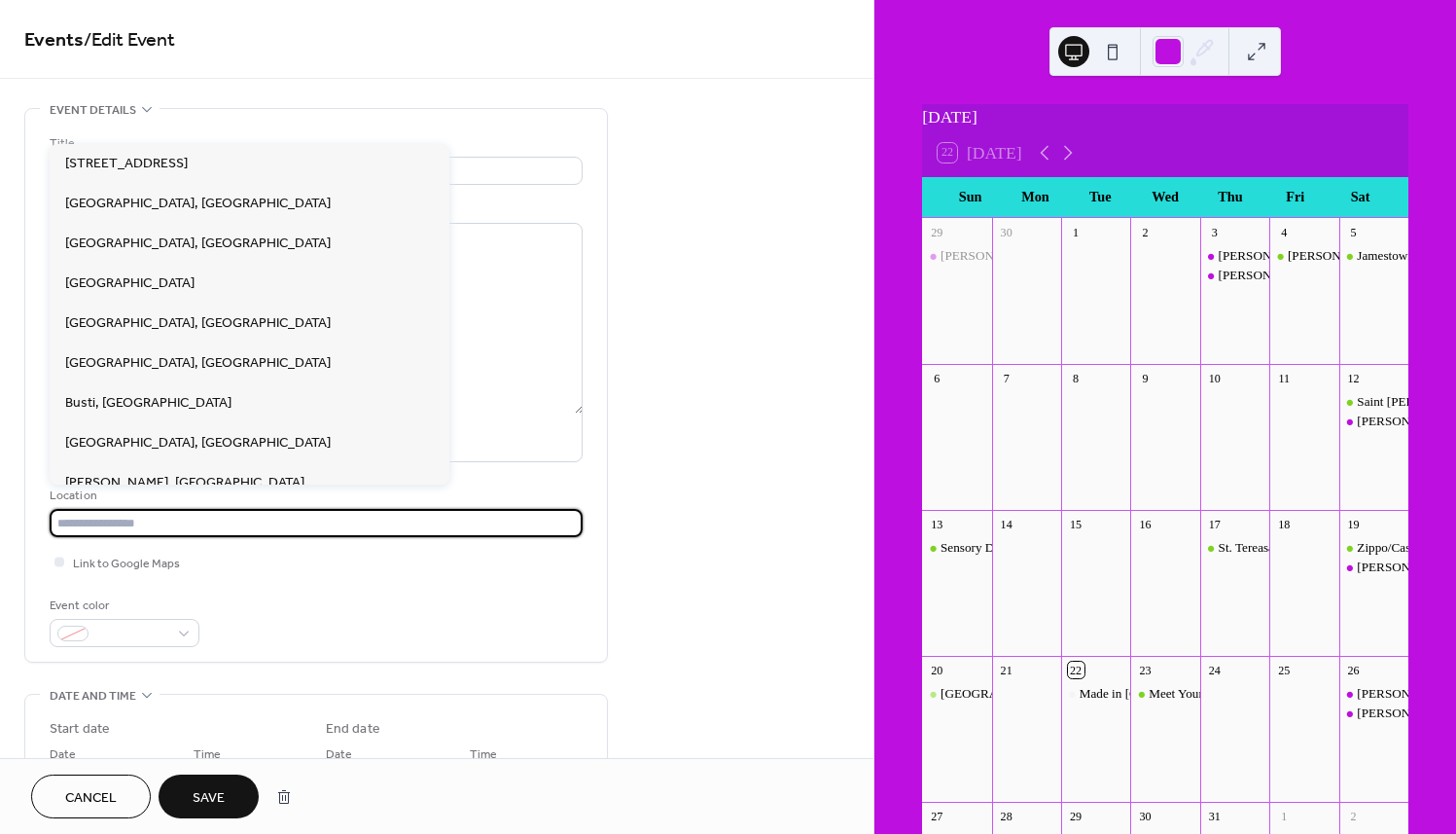 click at bounding box center (316, 523) 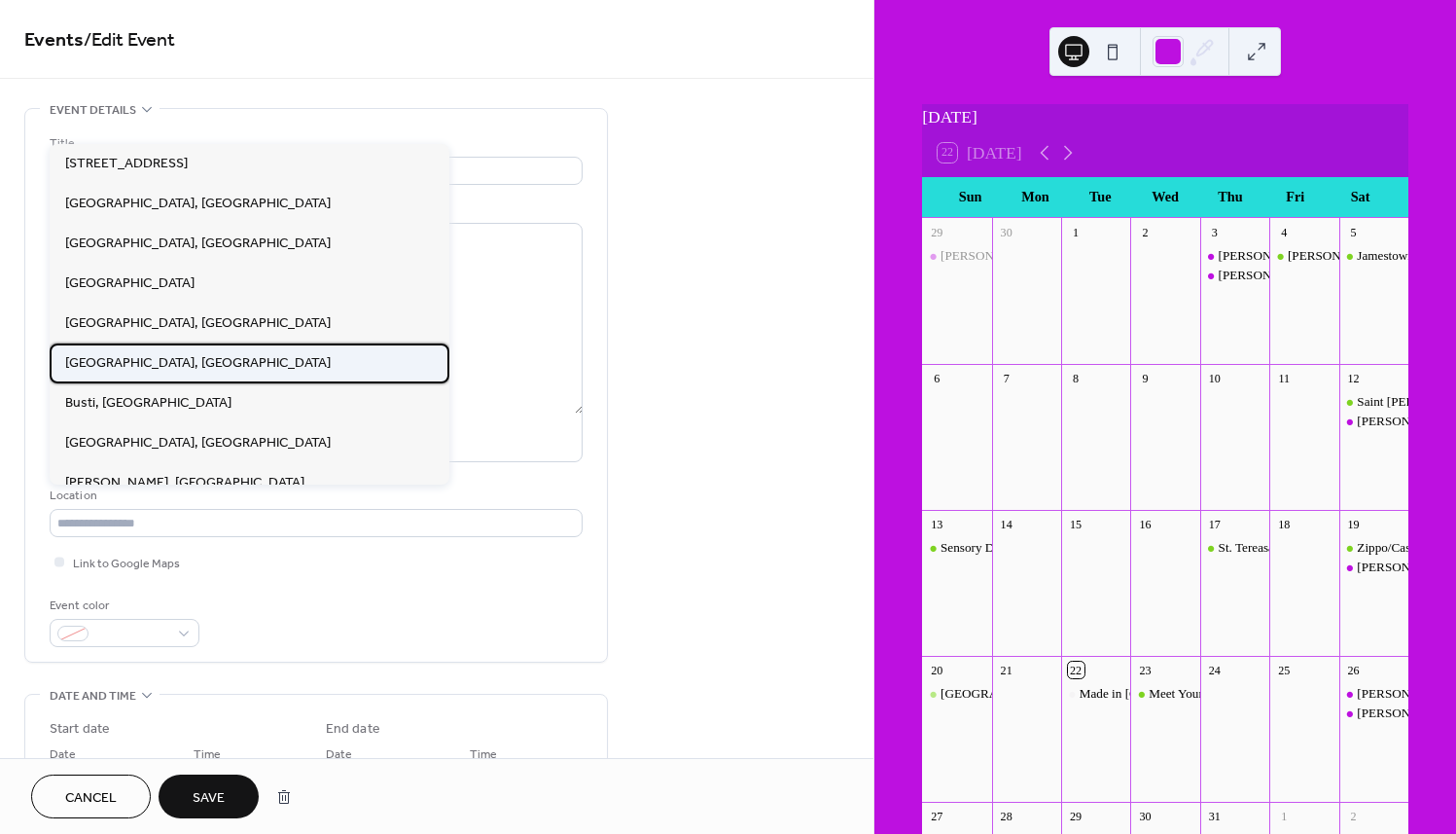 click on "[GEOGRAPHIC_DATA], [GEOGRAPHIC_DATA]" at bounding box center (197, 363) 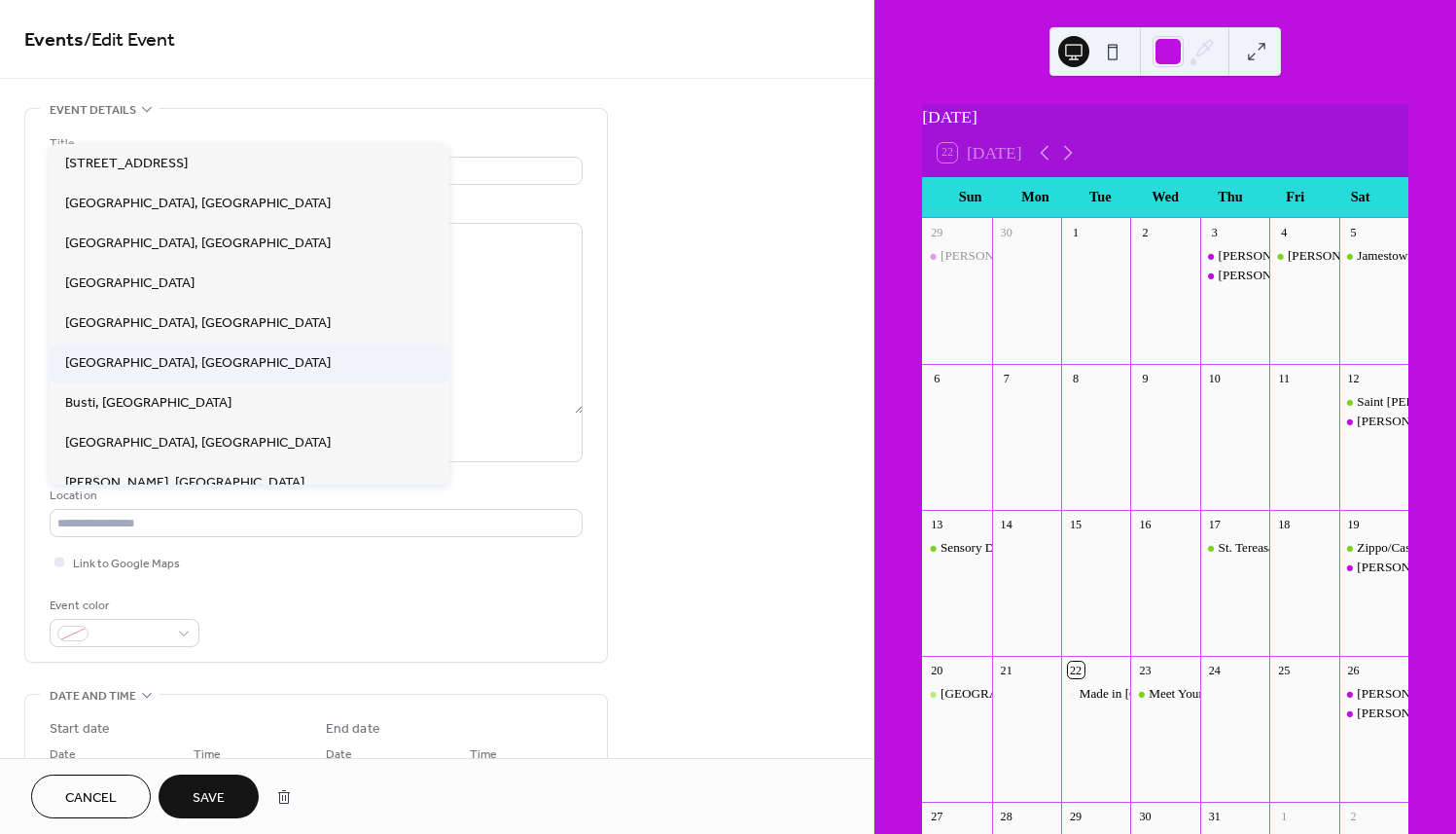type on "**********" 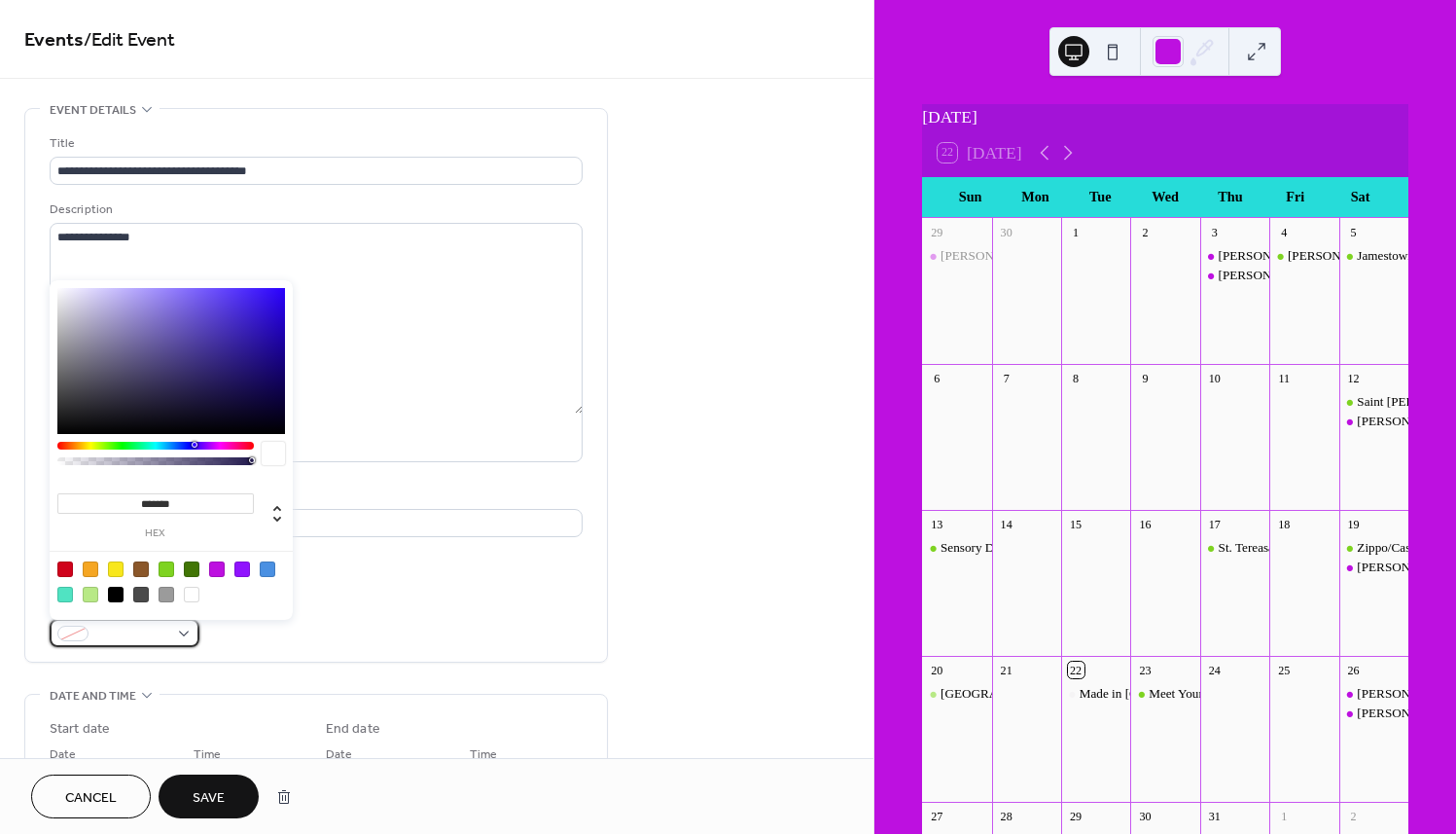click at bounding box center [124, 633] 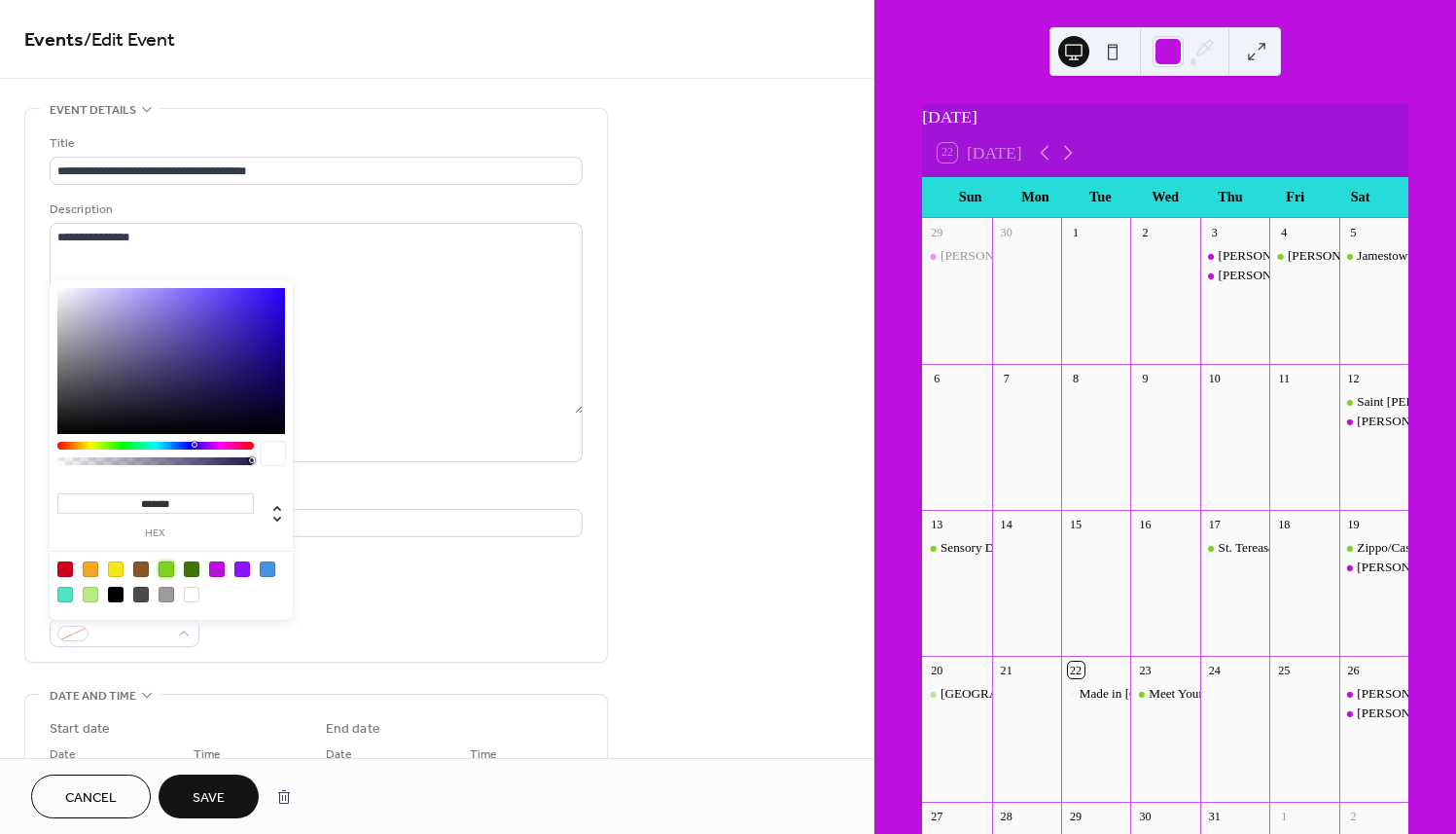 click at bounding box center [166, 569] 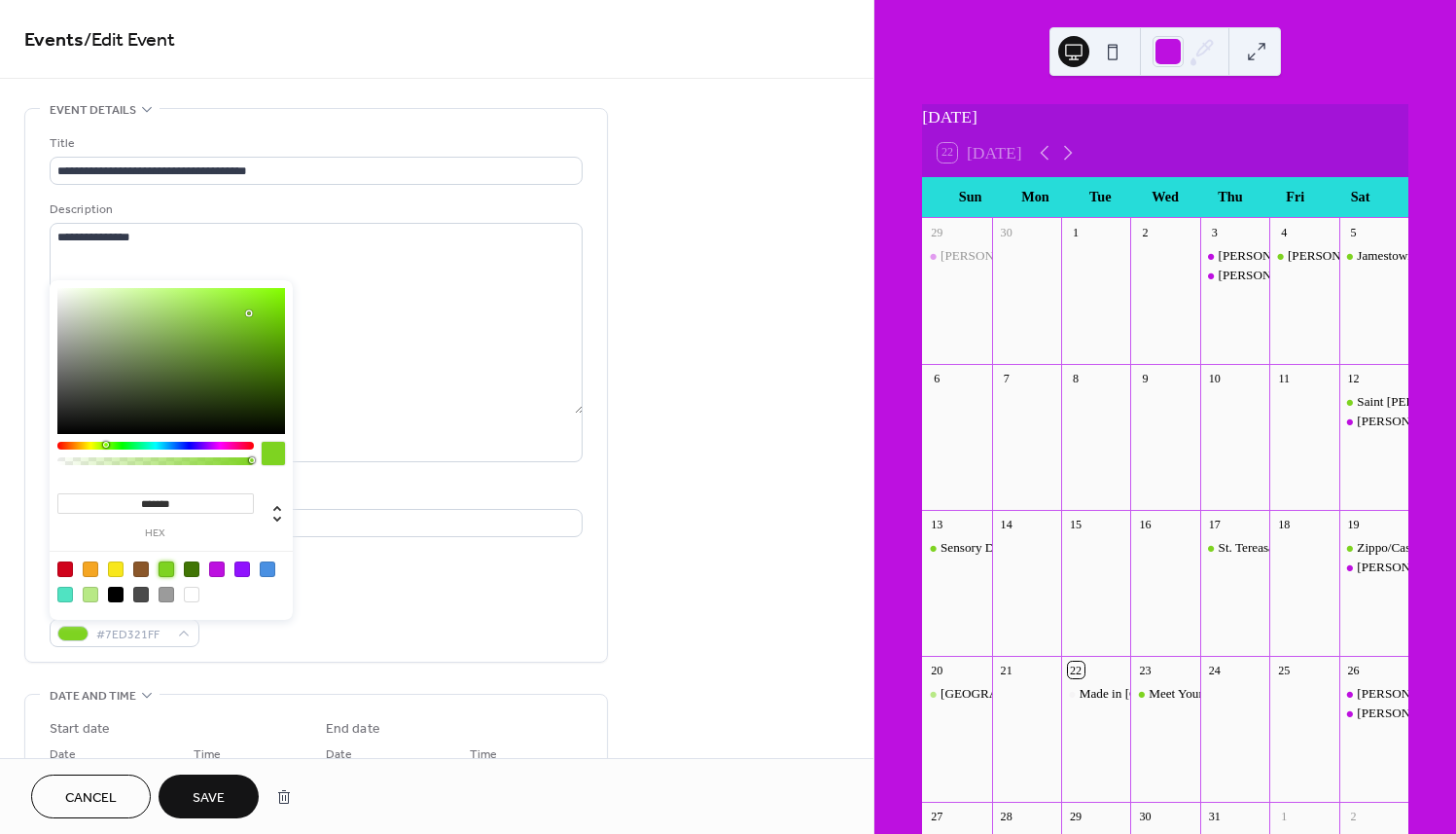 scroll, scrollTop: 0, scrollLeft: 0, axis: both 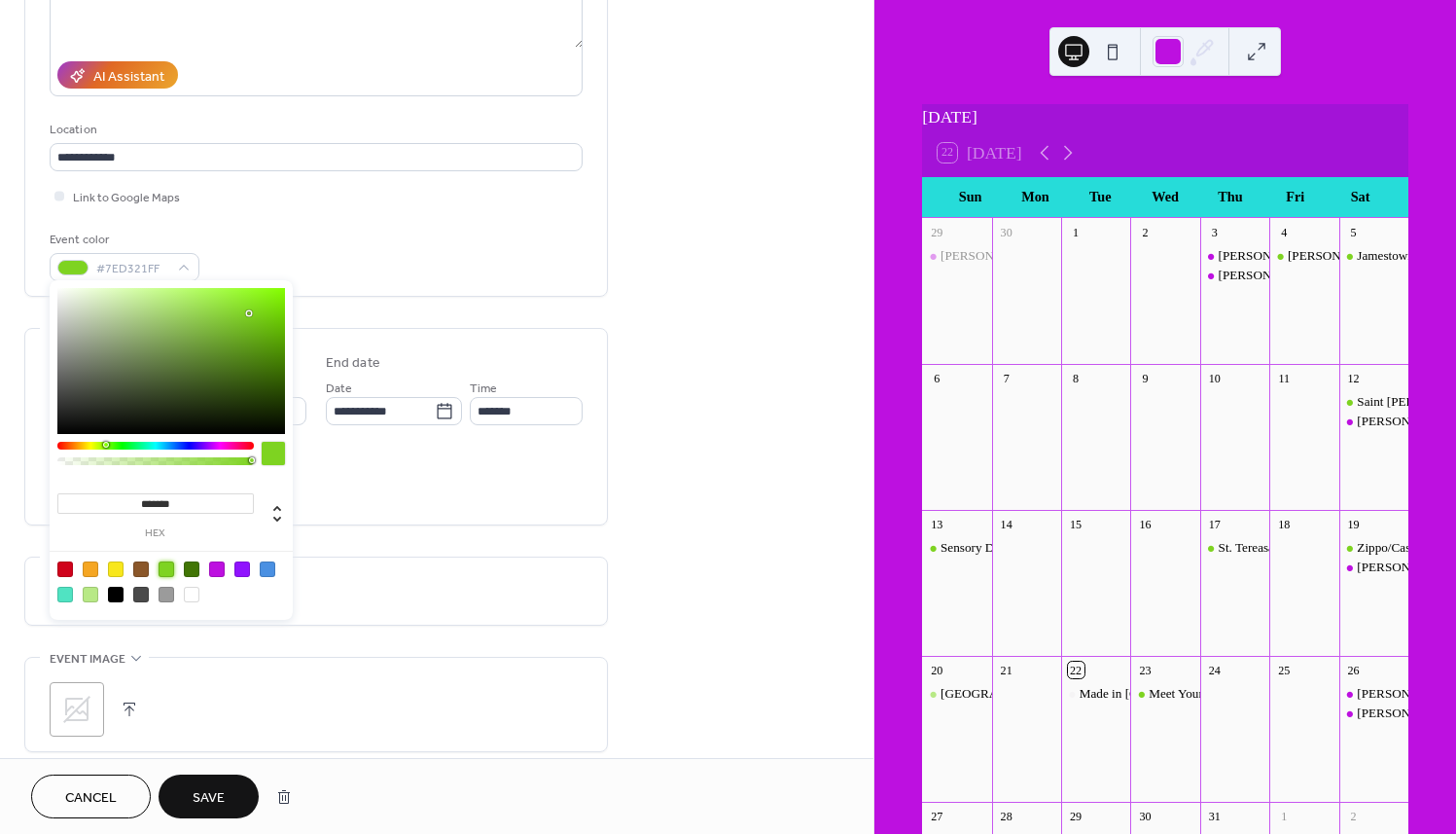 click on "Event color #7ED321FF" at bounding box center [316, 255] 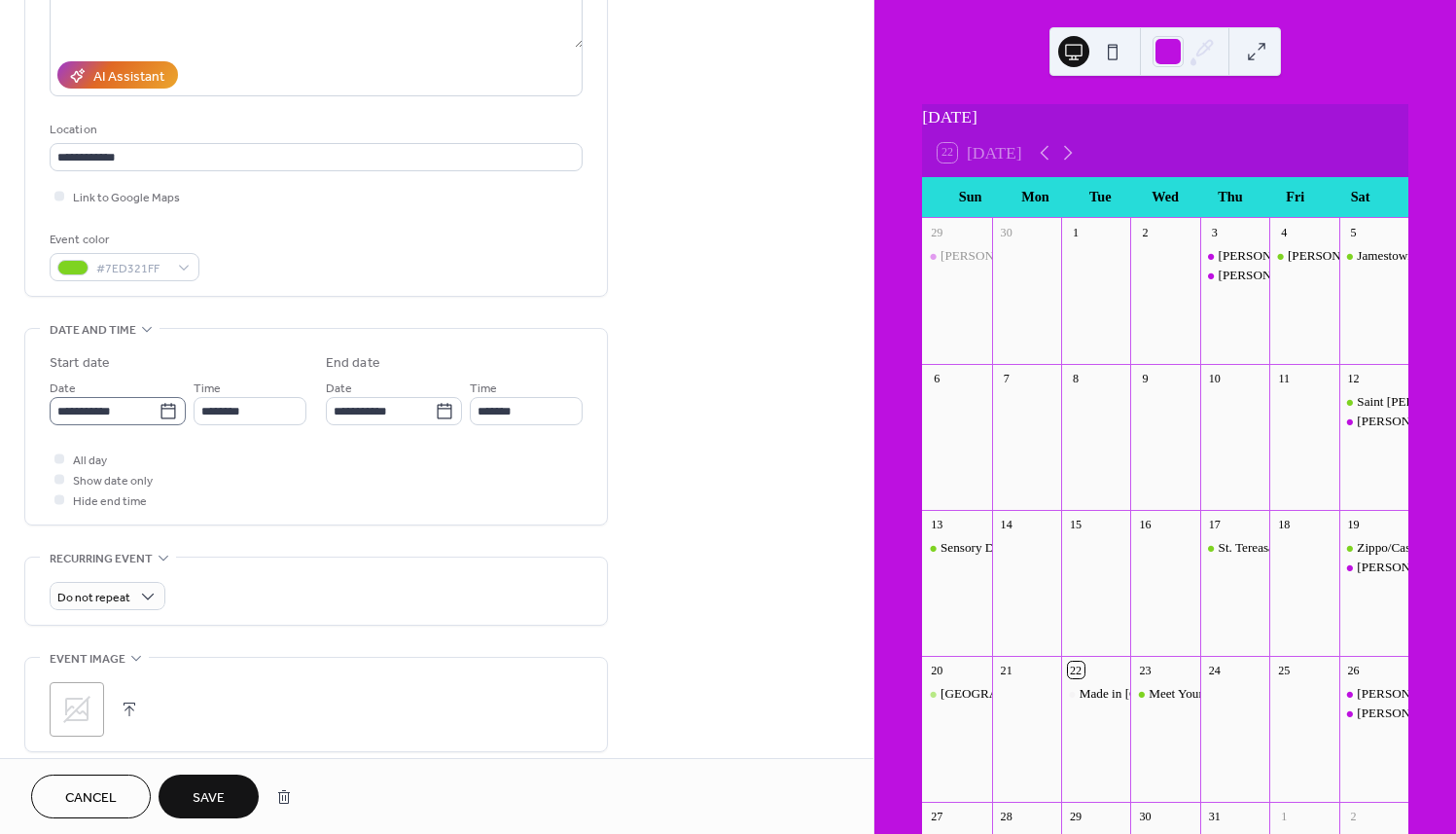 click 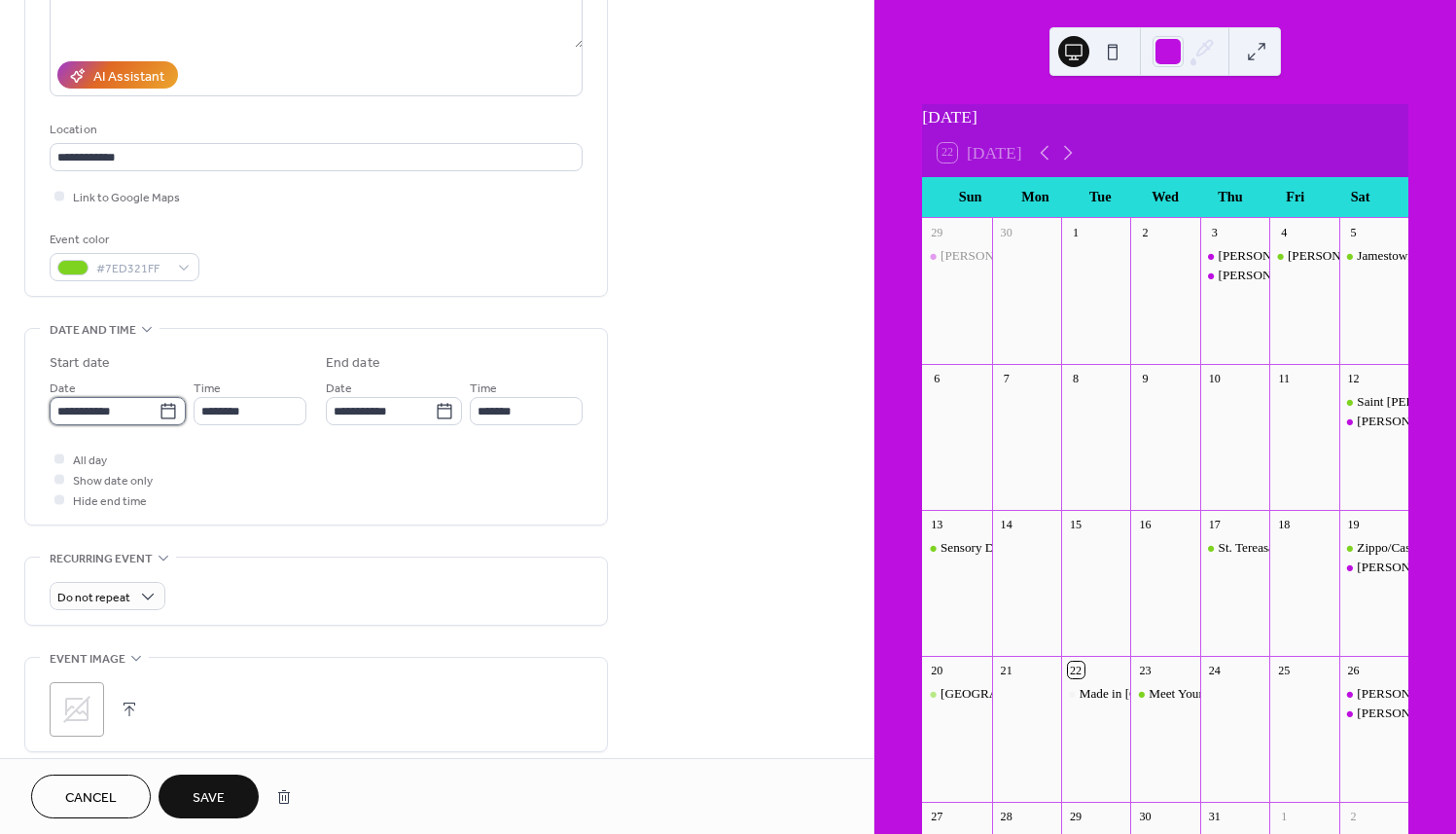 click on "**********" at bounding box center (104, 411) 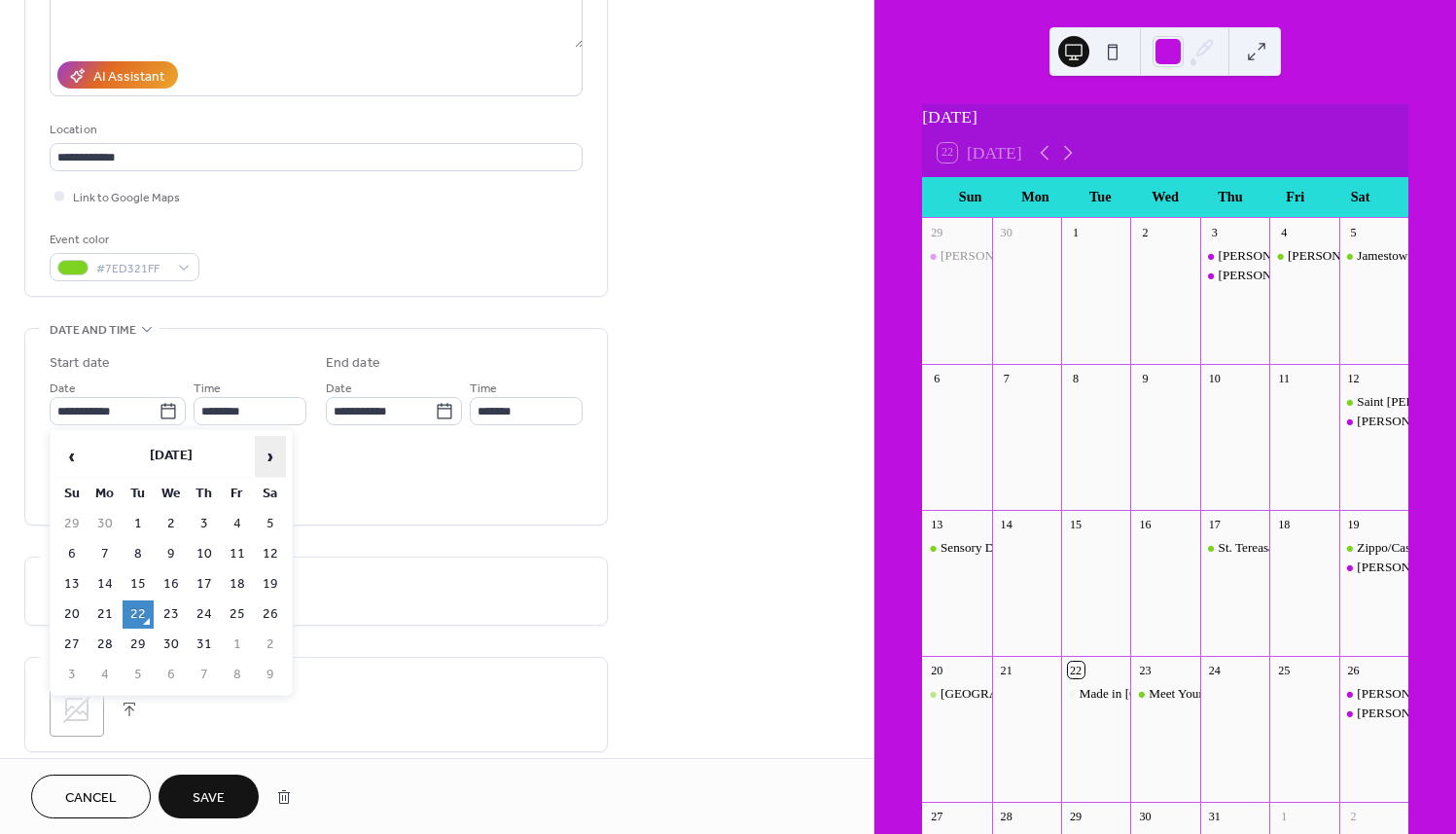 click on "›" at bounding box center (270, 456) 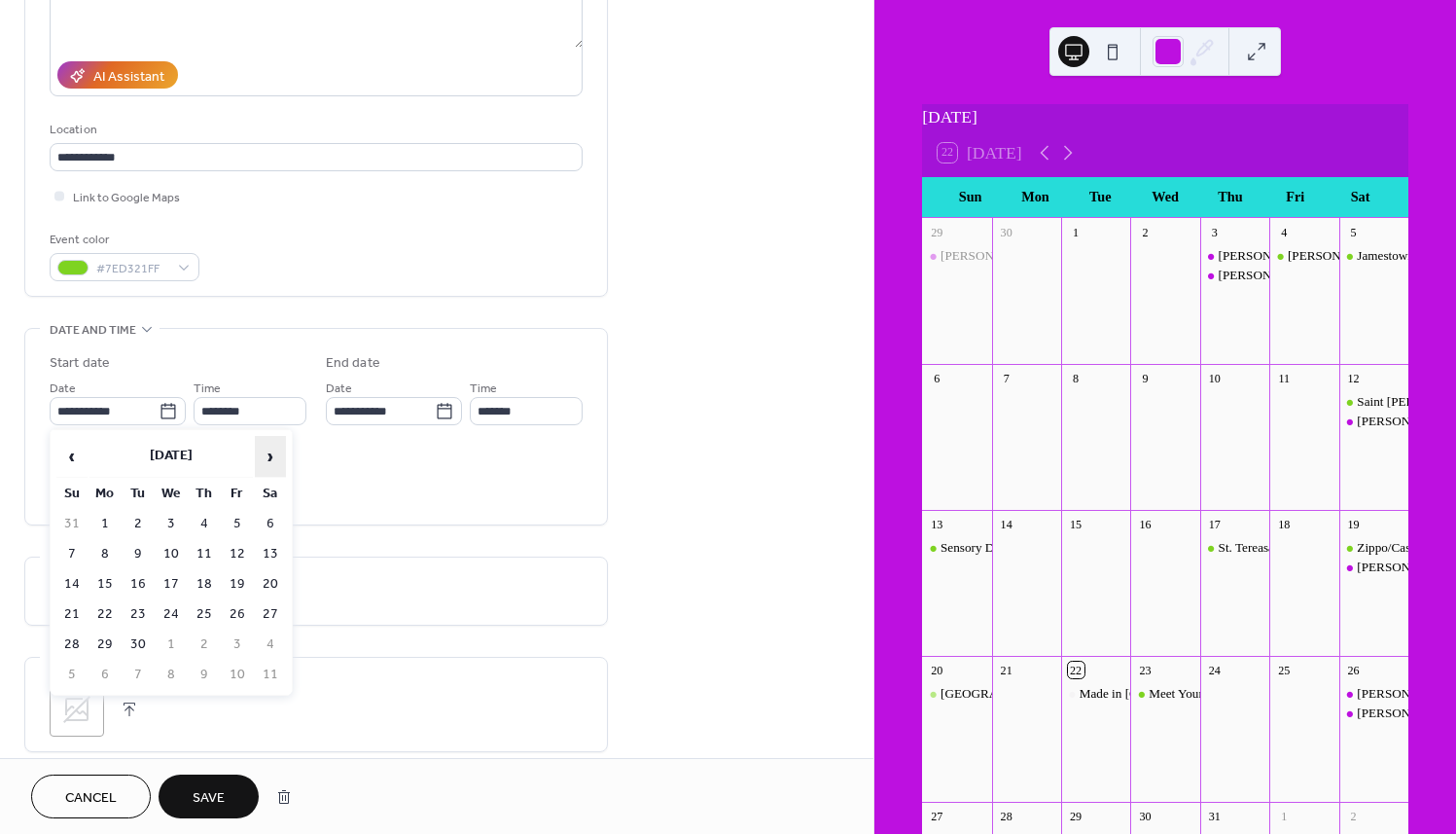 click on "›" at bounding box center [270, 456] 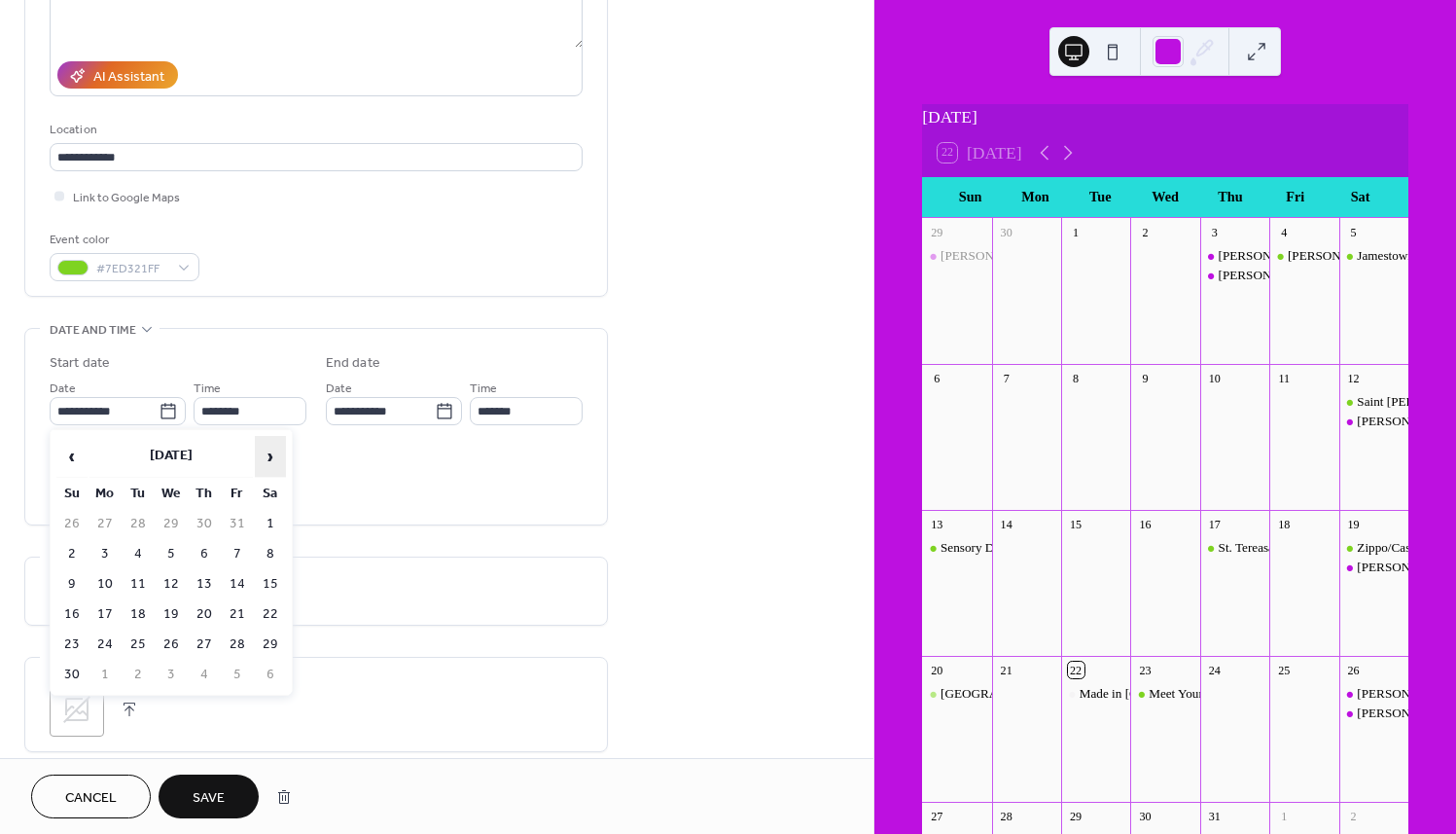 click on "›" at bounding box center (270, 456) 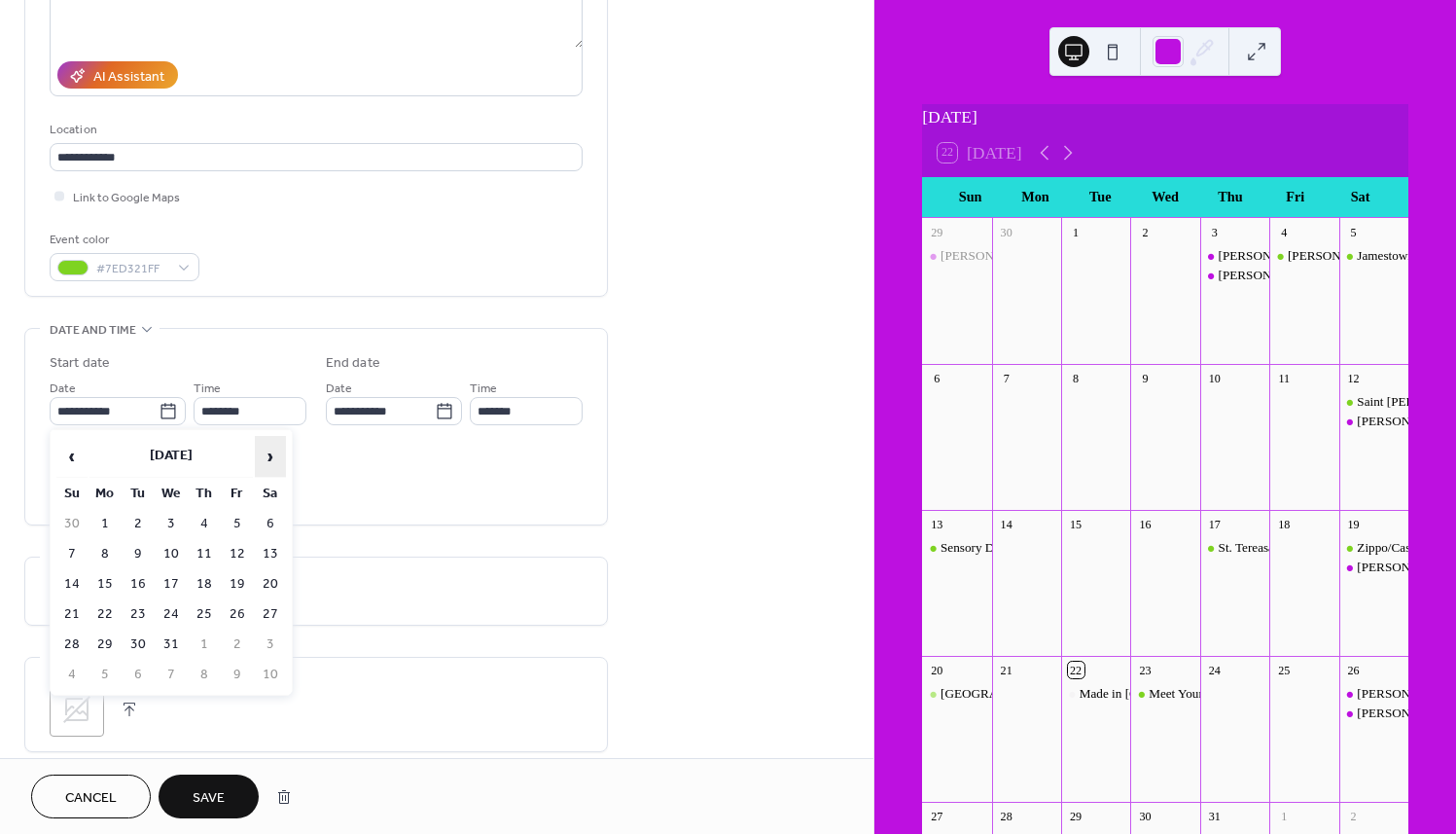click on "›" at bounding box center (270, 456) 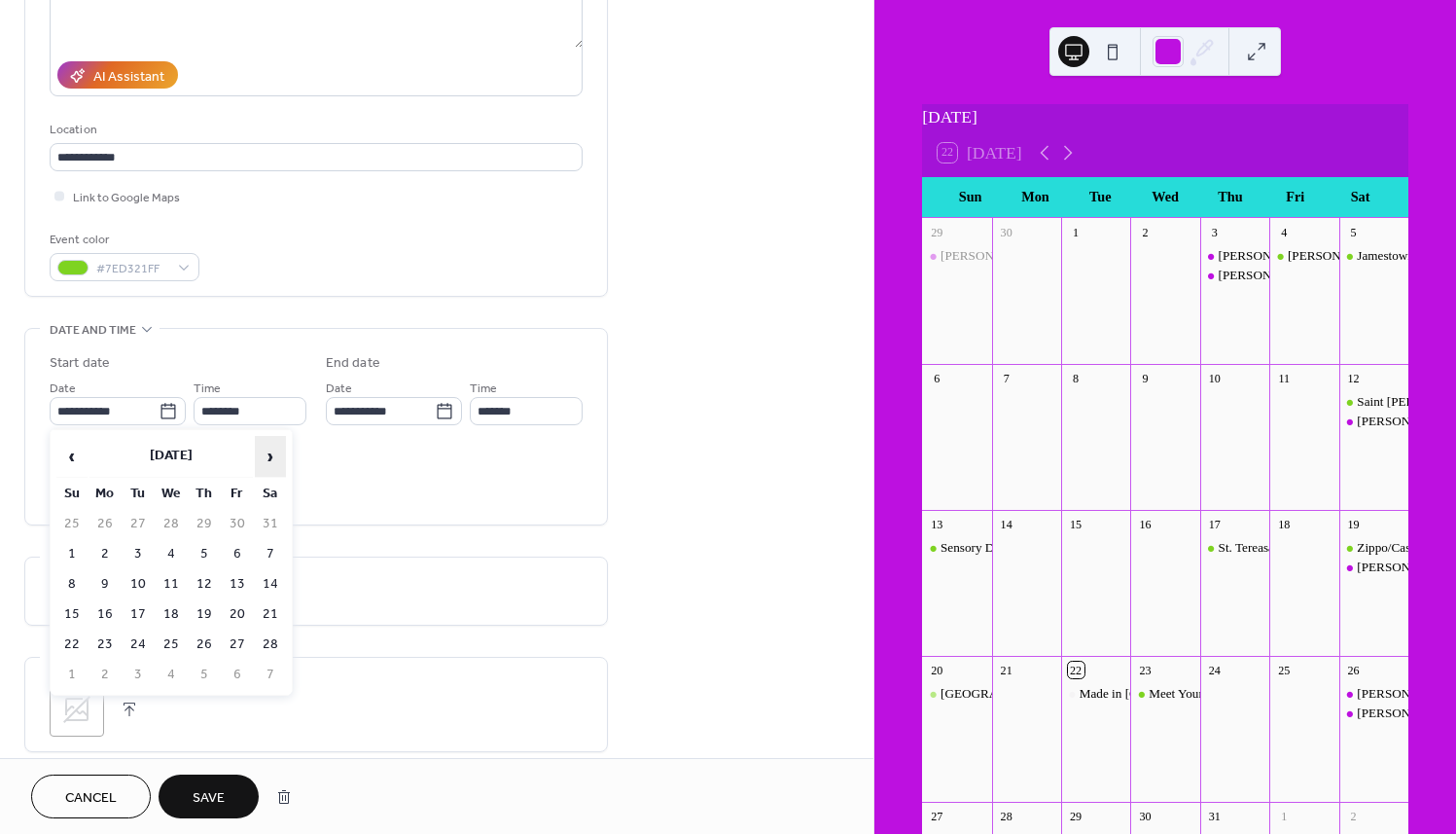 click on "›" at bounding box center (270, 456) 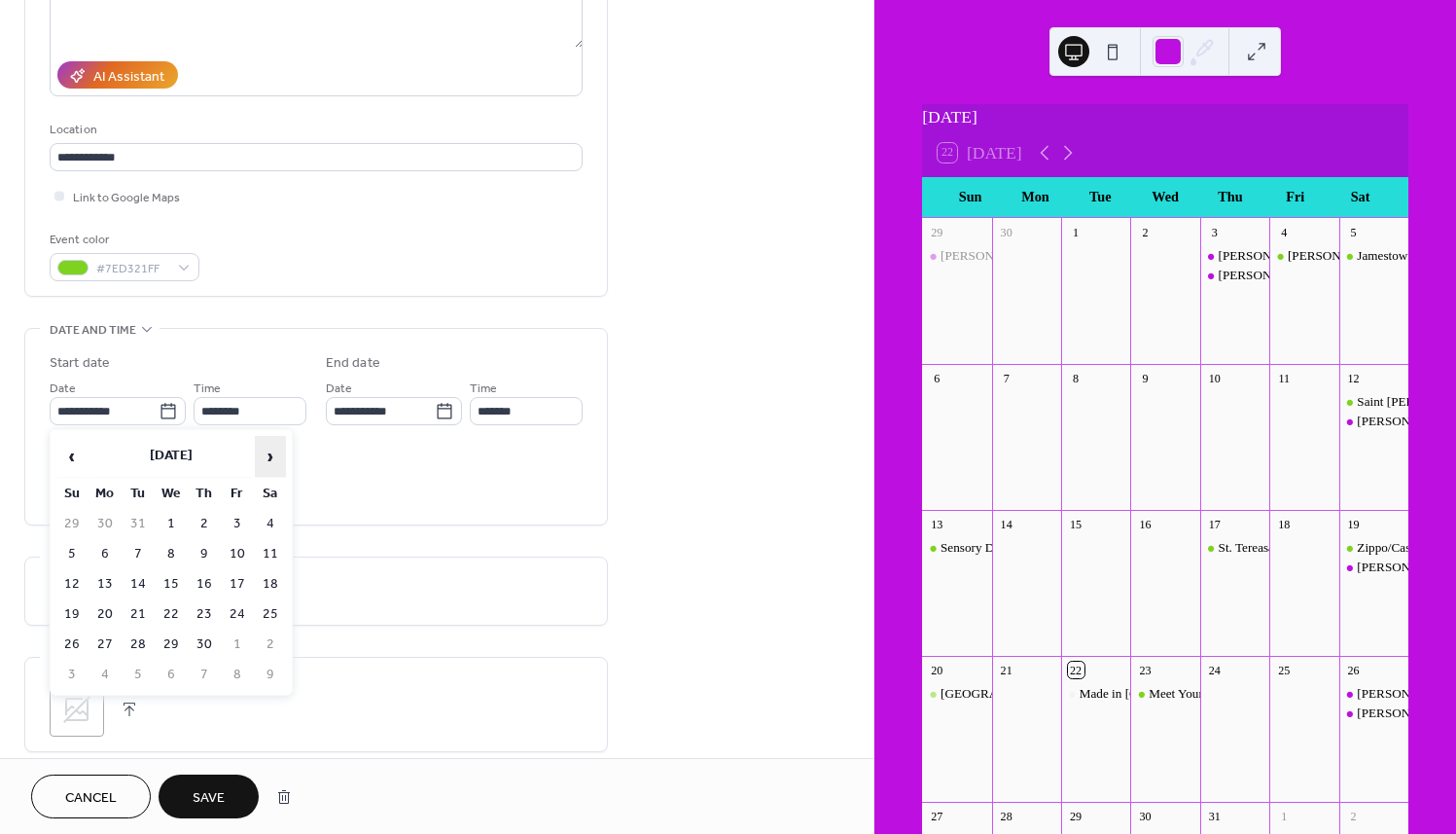 click on "›" at bounding box center [270, 456] 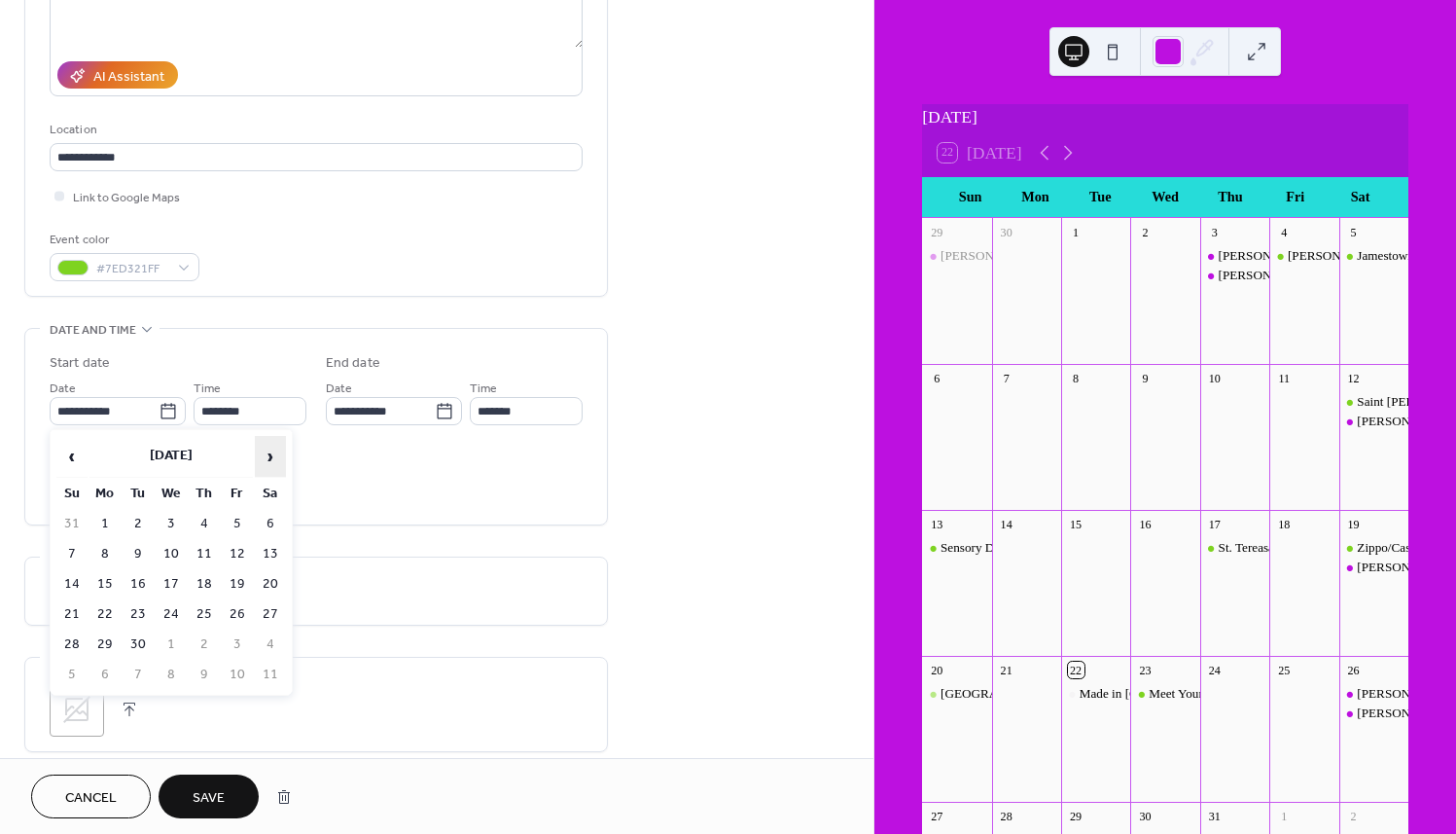 click on "›" at bounding box center [270, 456] 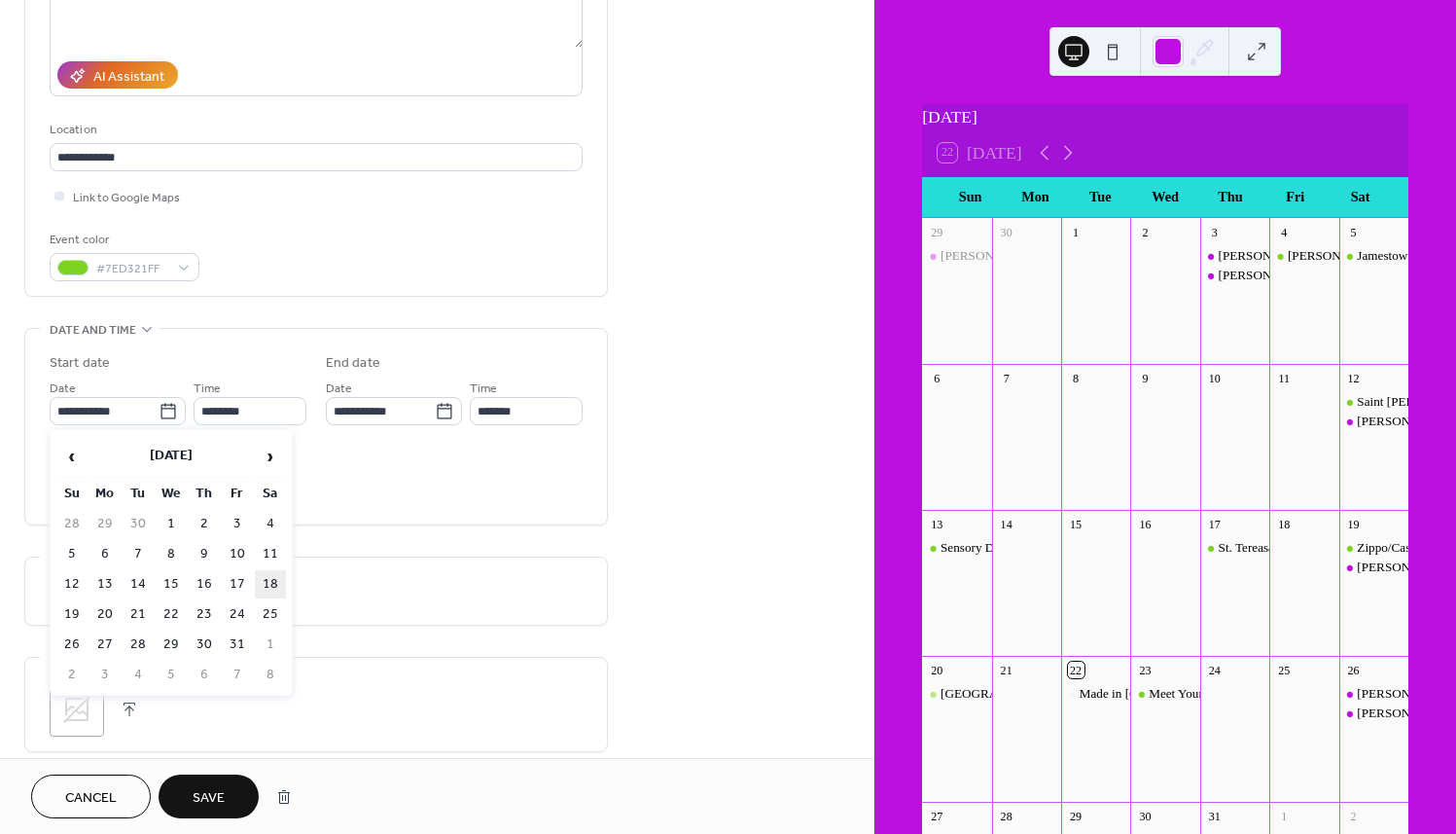 click on "18" at bounding box center (270, 584) 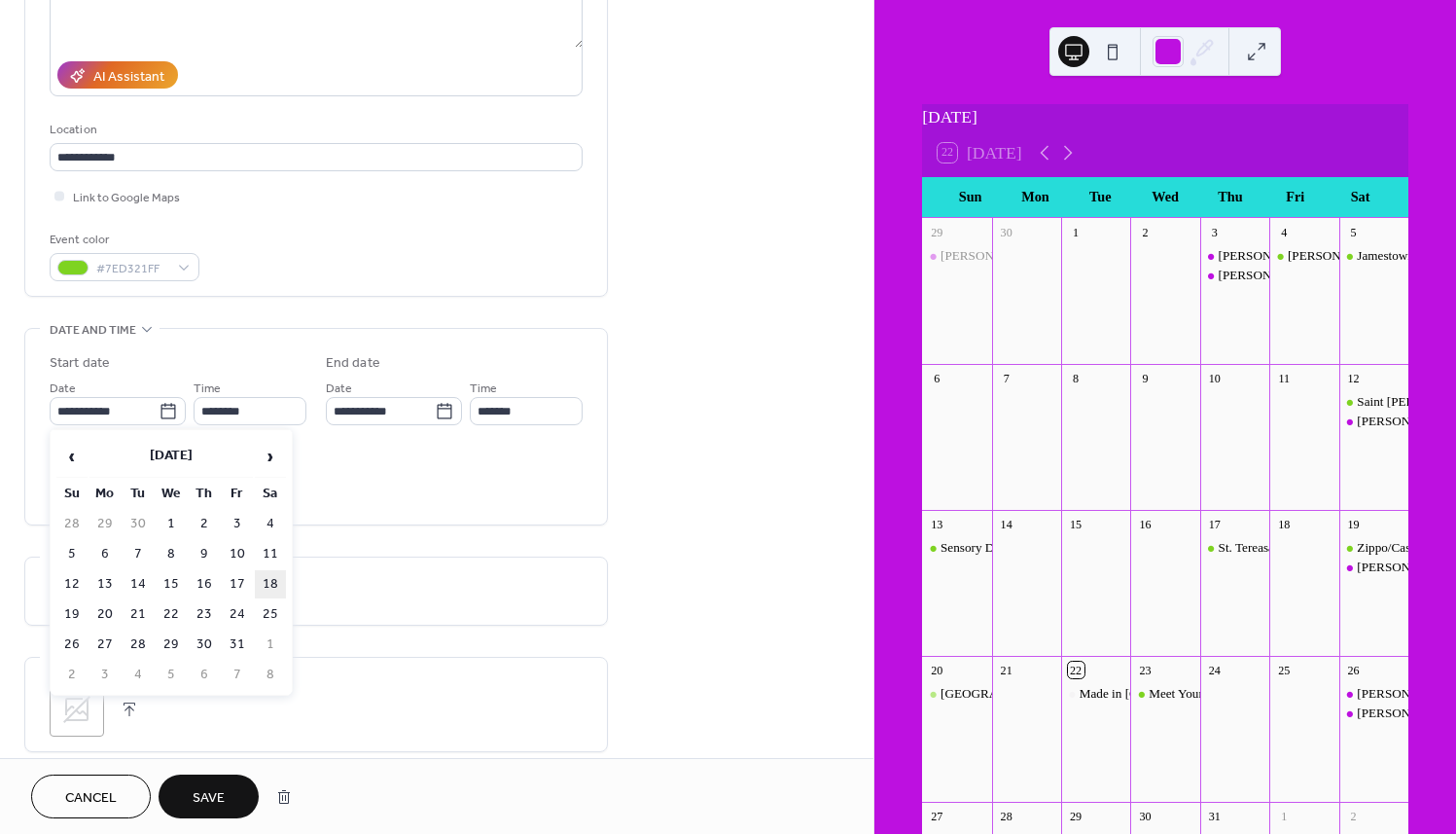 type on "**********" 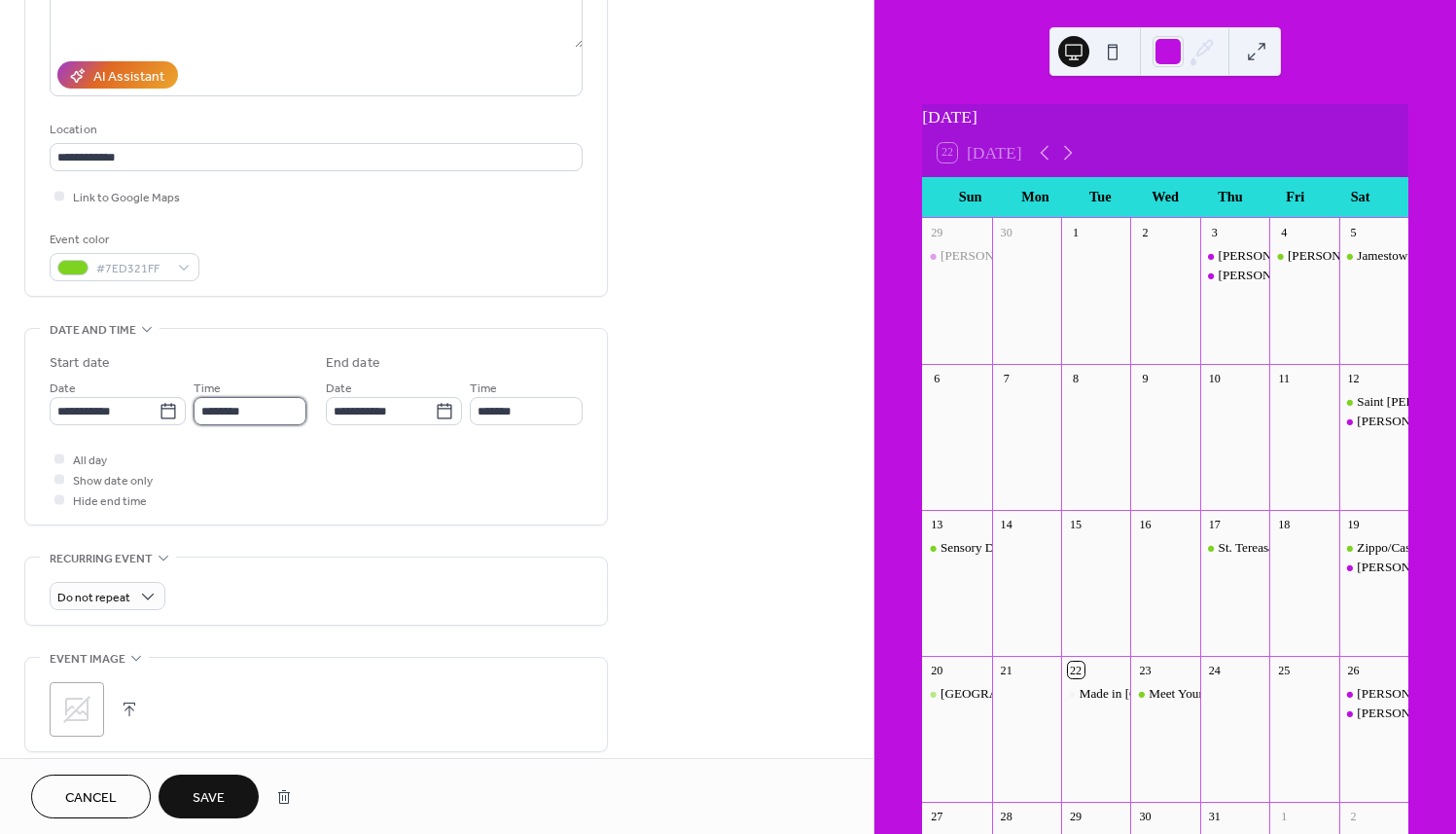 click on "********" at bounding box center [250, 411] 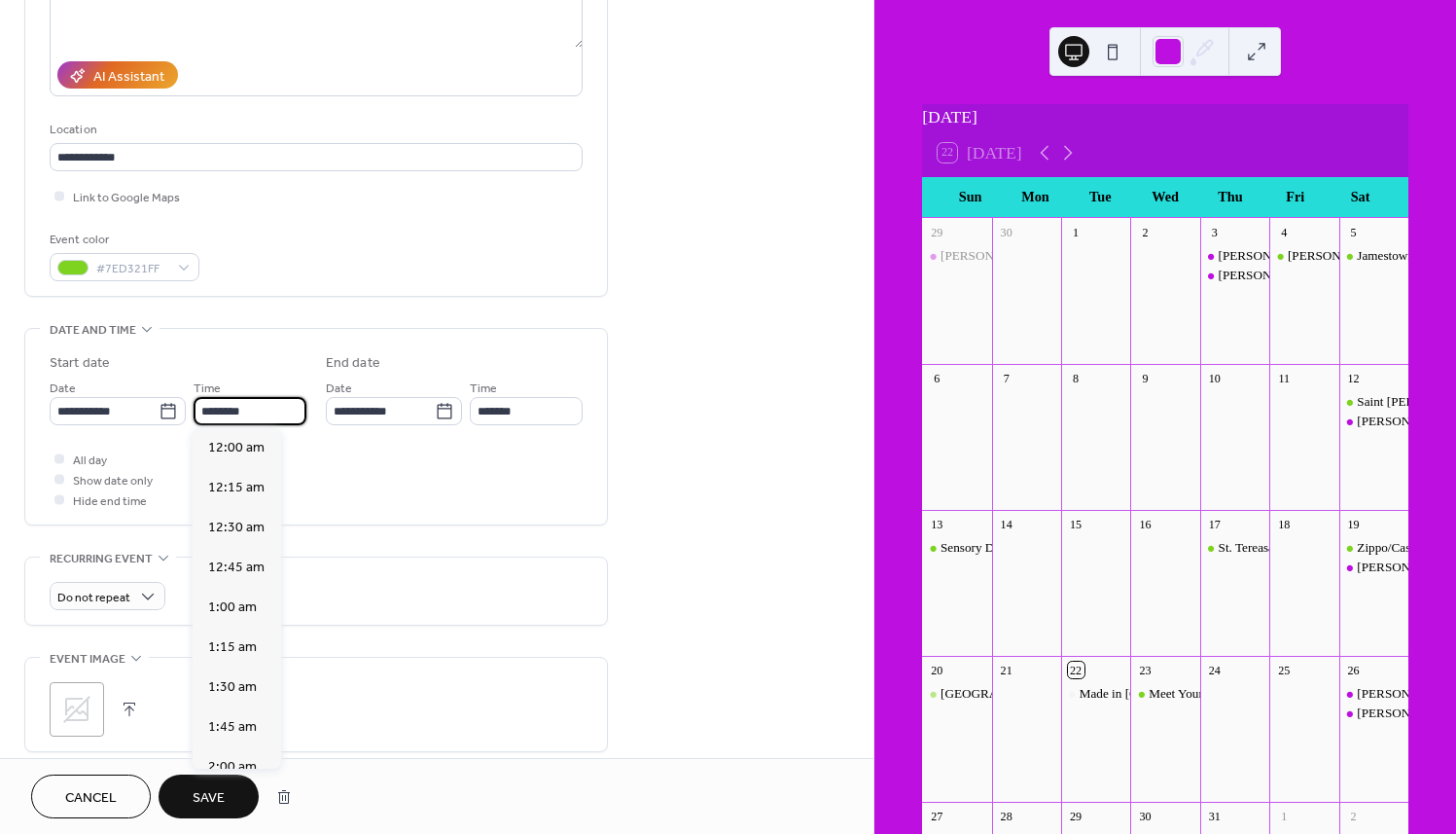 scroll, scrollTop: 1915, scrollLeft: 0, axis: vertical 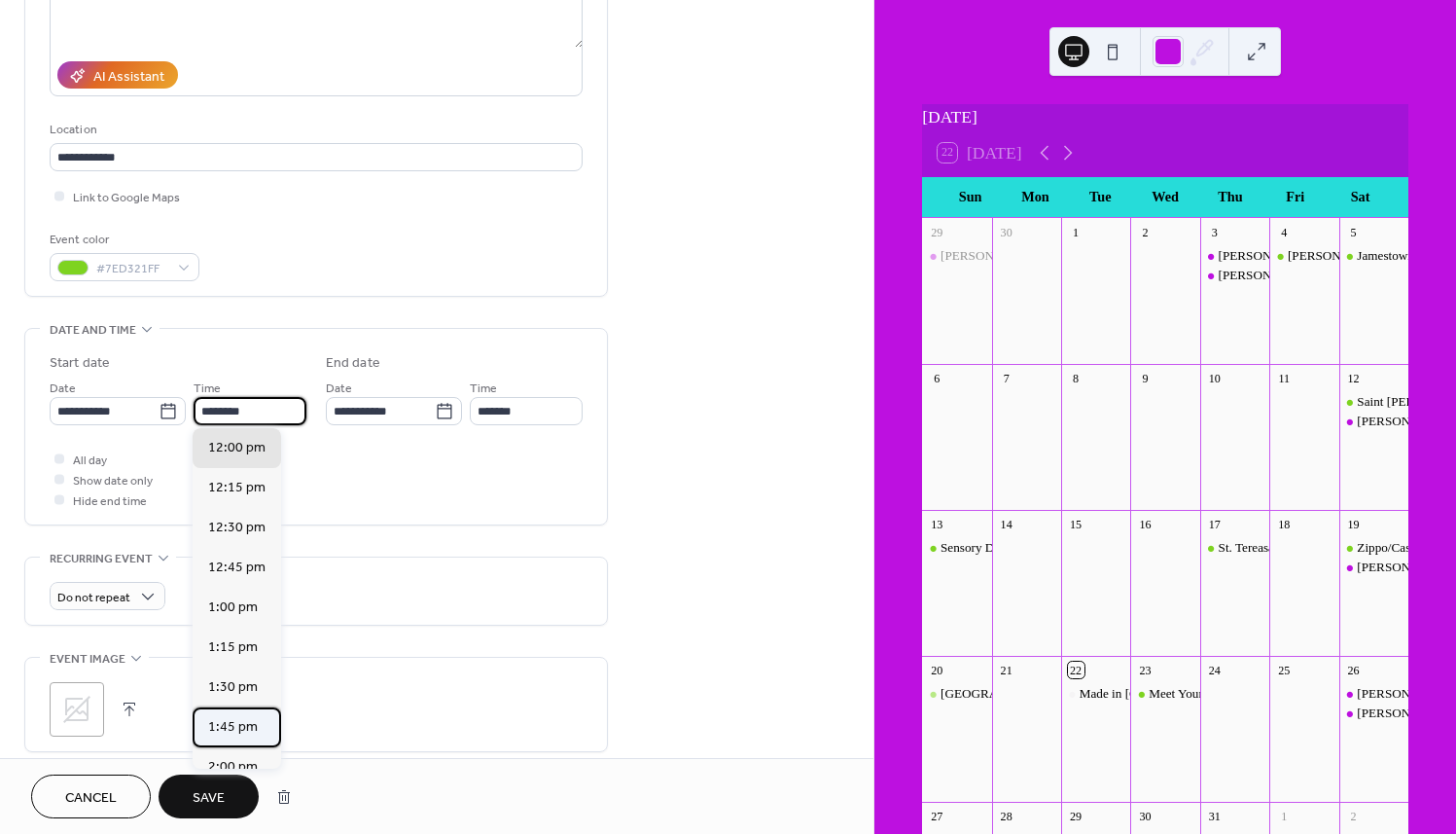 click on "1:45 pm" at bounding box center (236, 727) 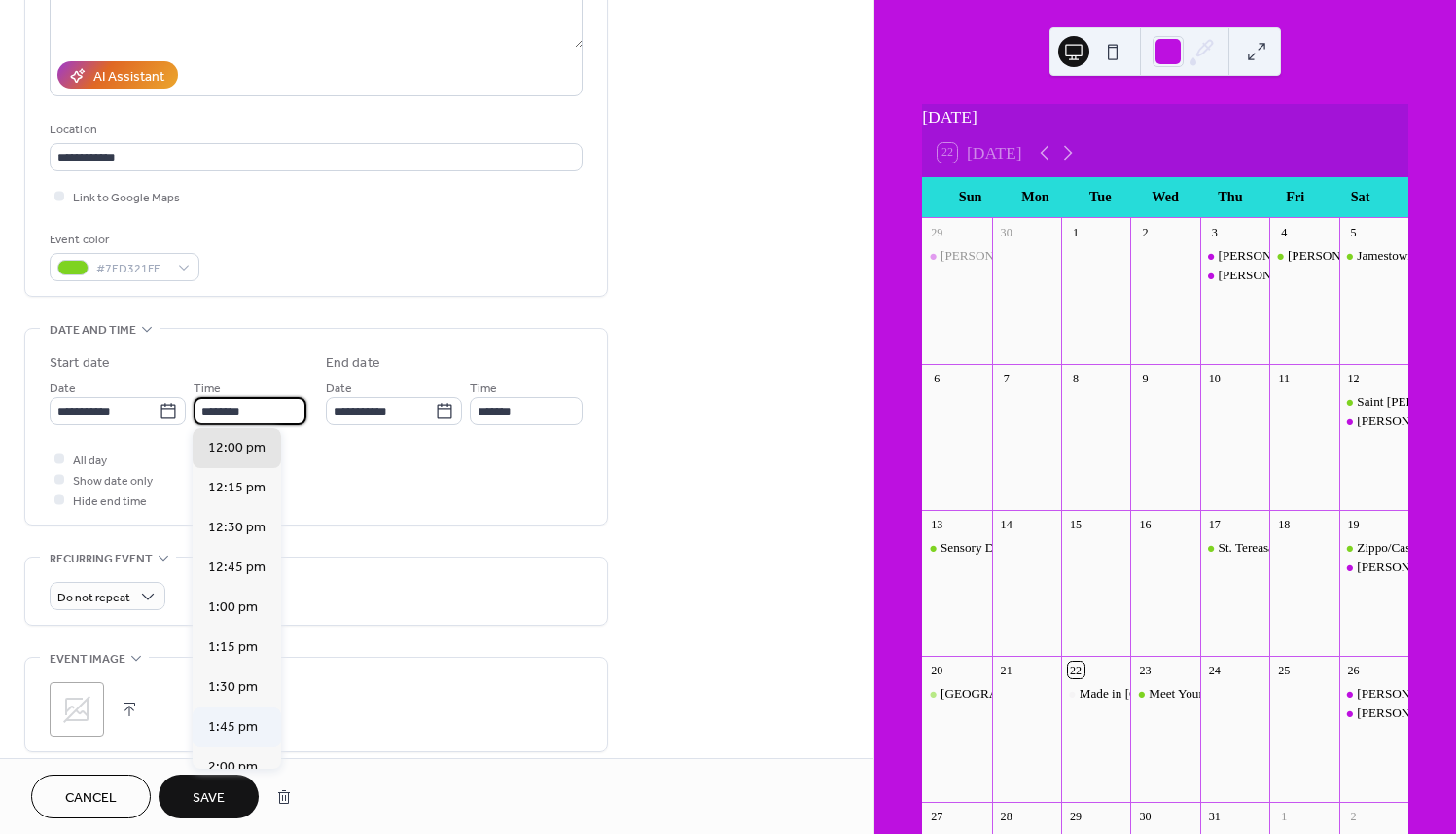 type on "*******" 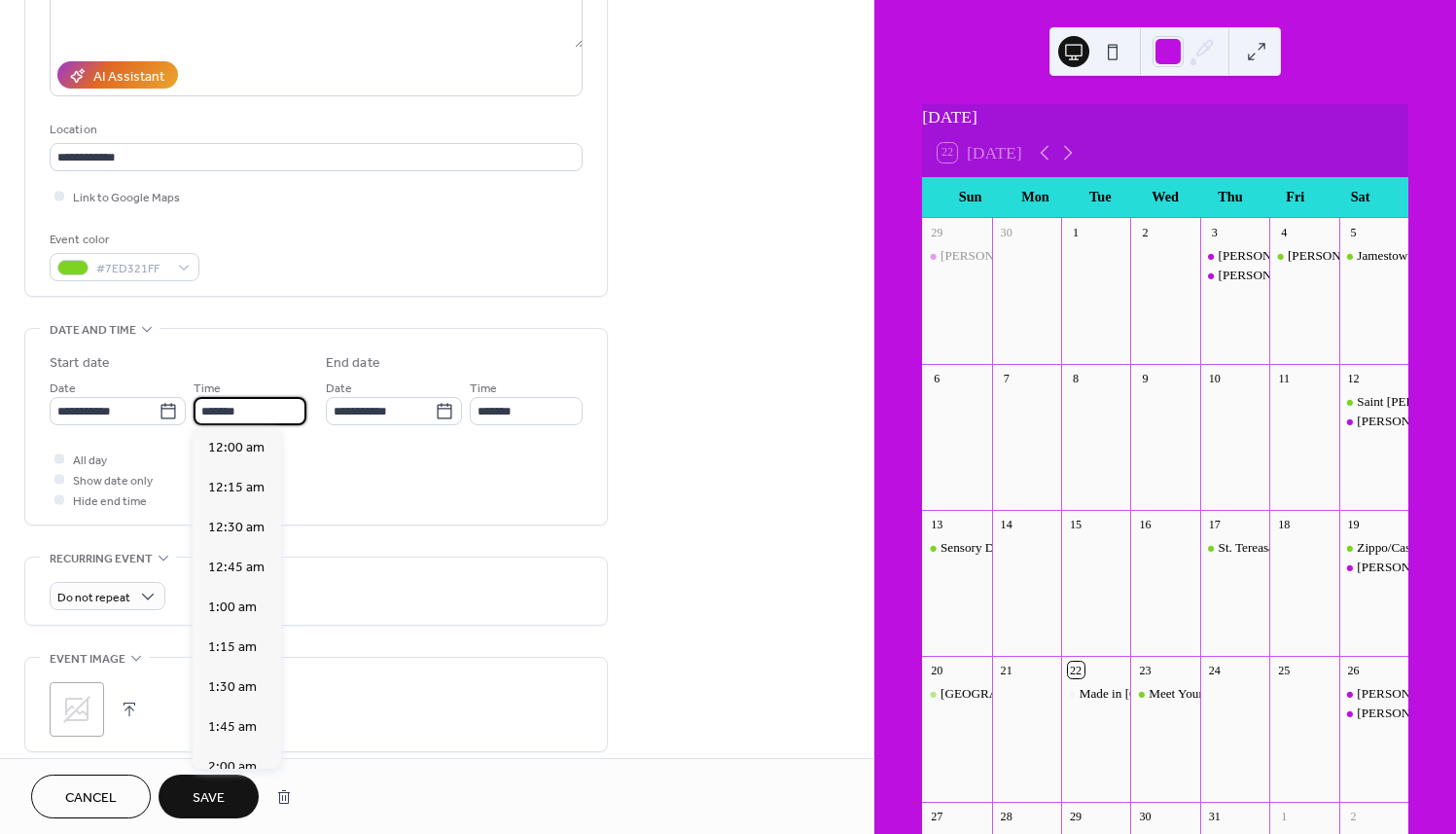 click on "*******" at bounding box center (250, 411) 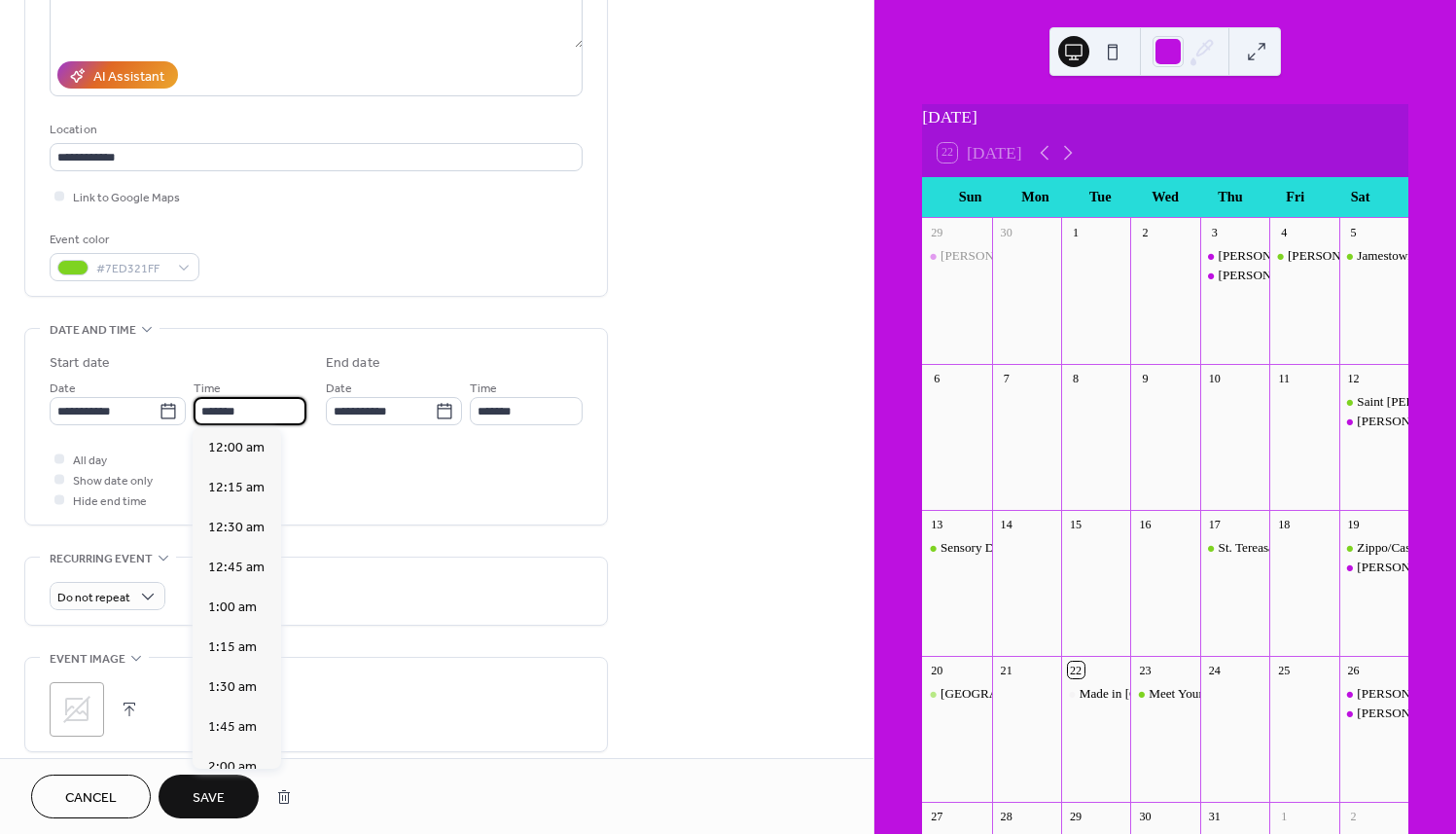 scroll, scrollTop: 2194, scrollLeft: 0, axis: vertical 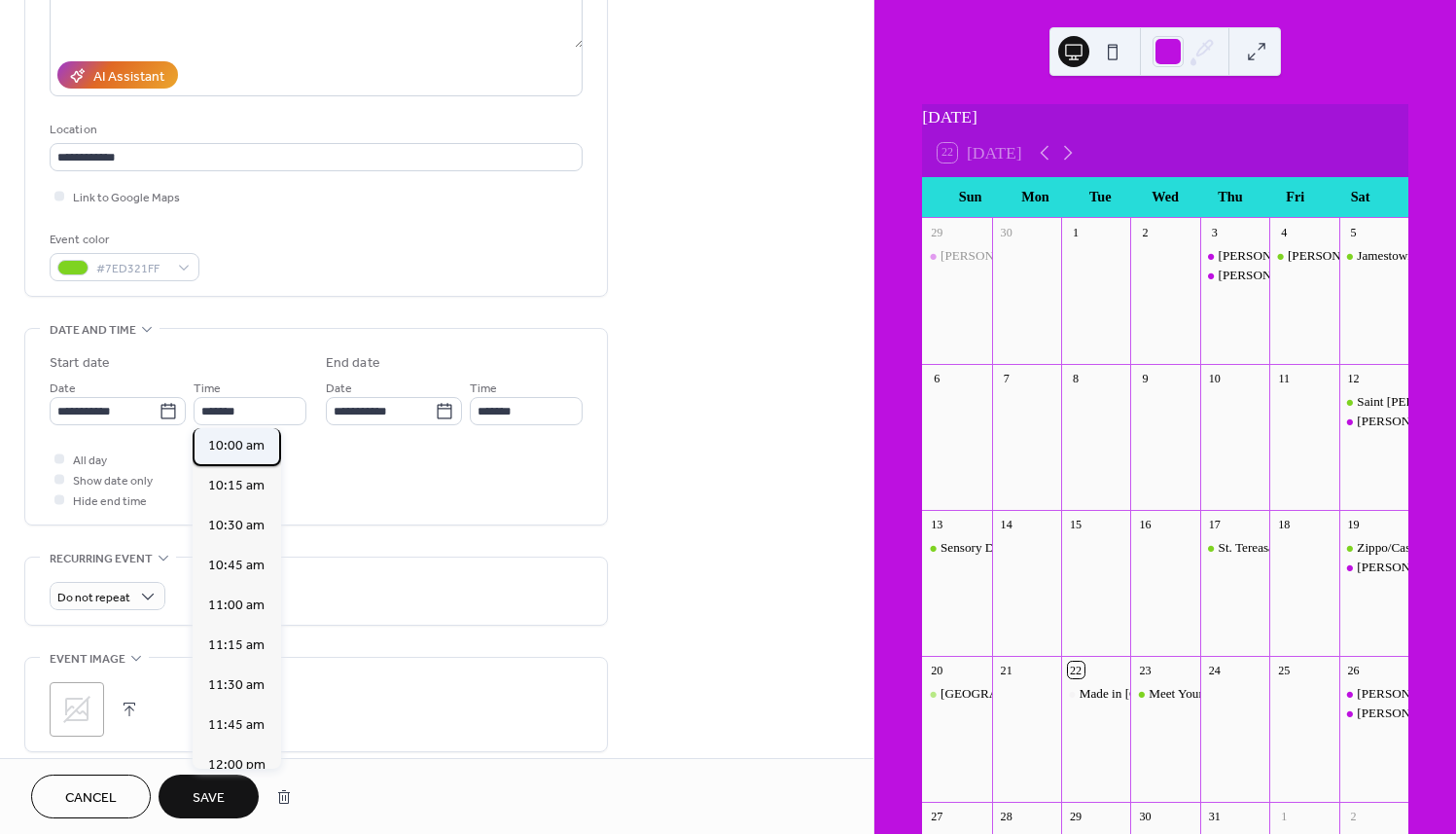 click on "10:00 am" at bounding box center [236, 445] 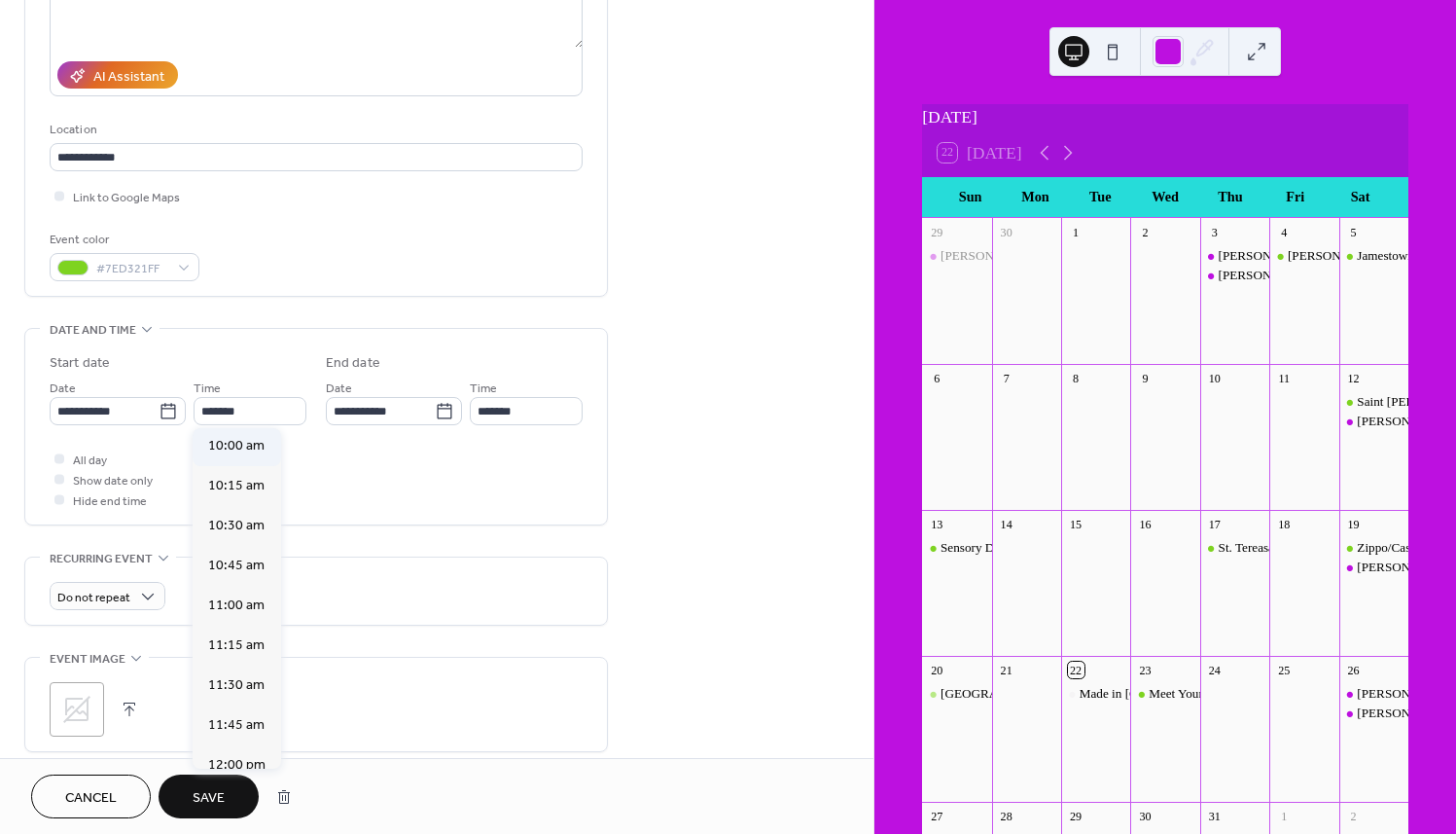 type on "********" 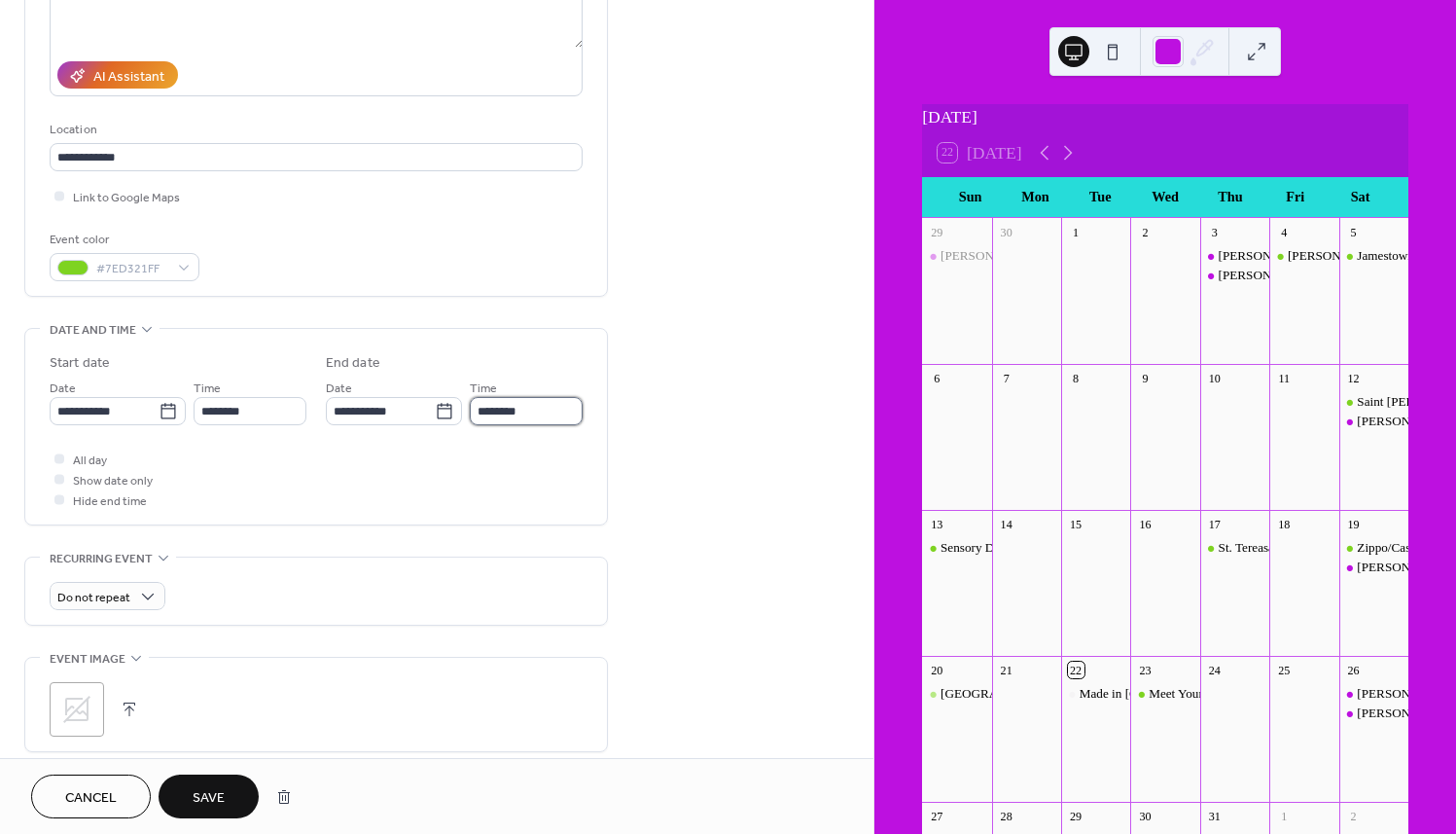 click on "********" at bounding box center (526, 411) 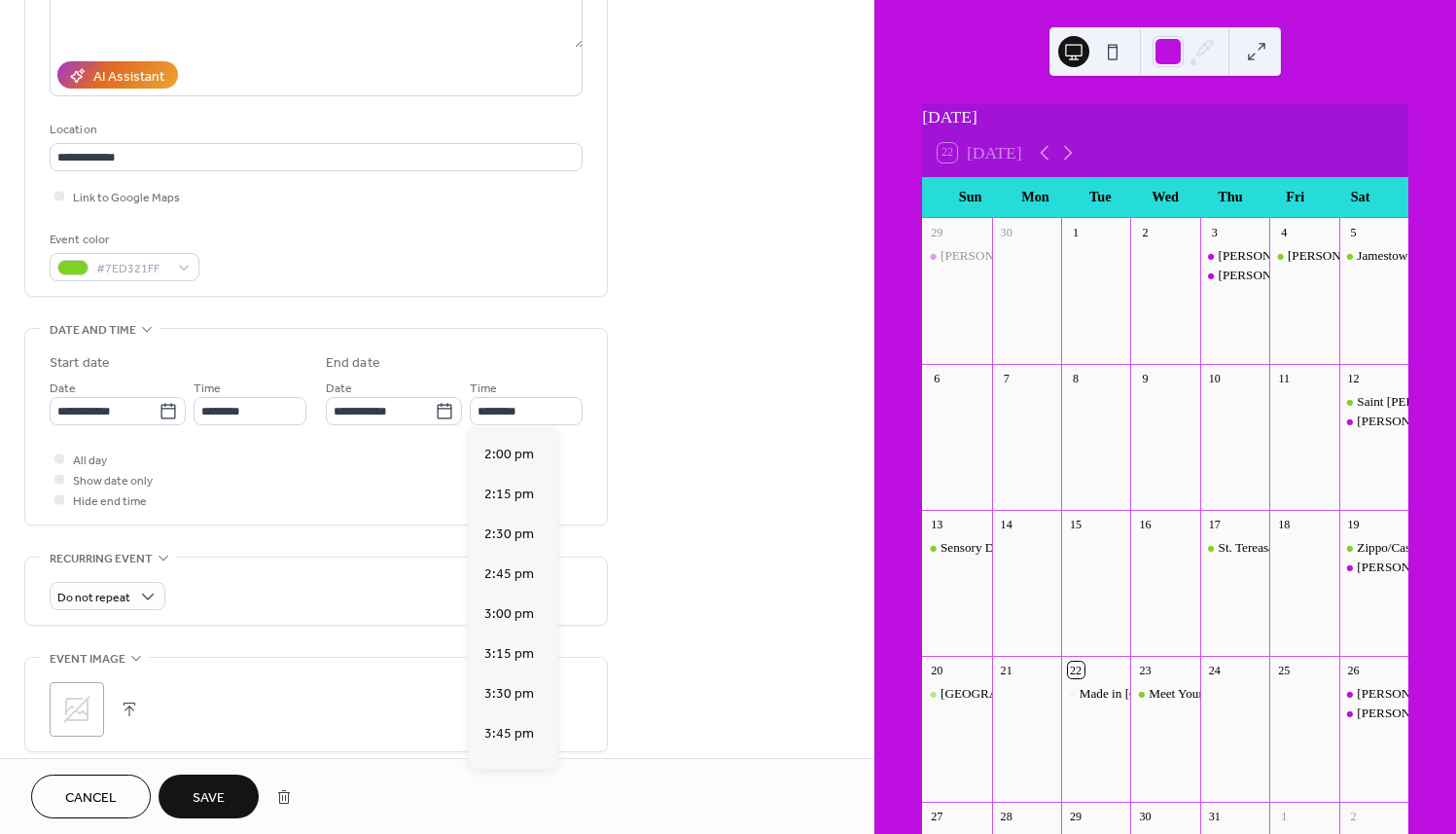 scroll, scrollTop: 596, scrollLeft: 0, axis: vertical 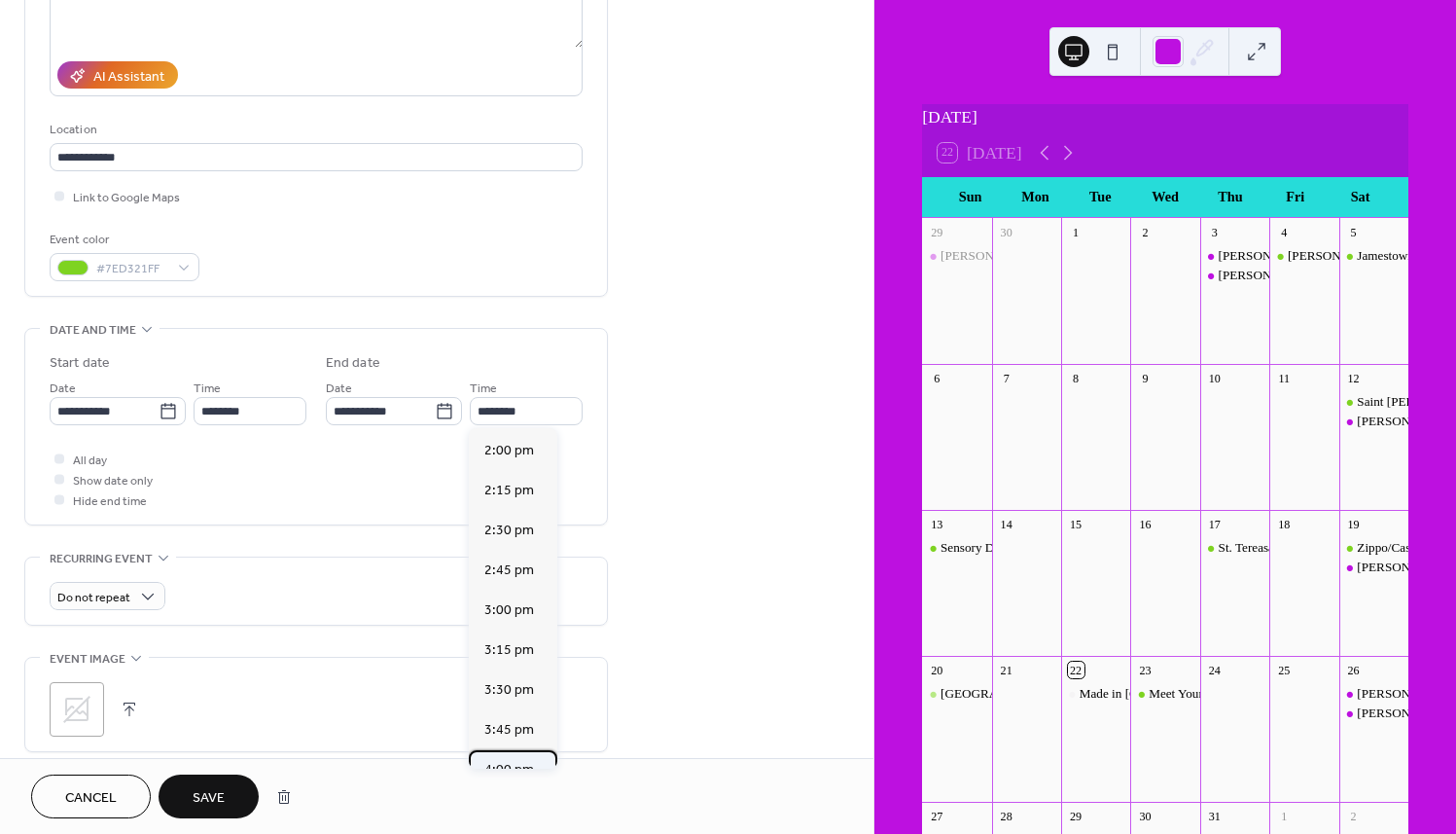 click on "4:00 pm" at bounding box center [509, 769] 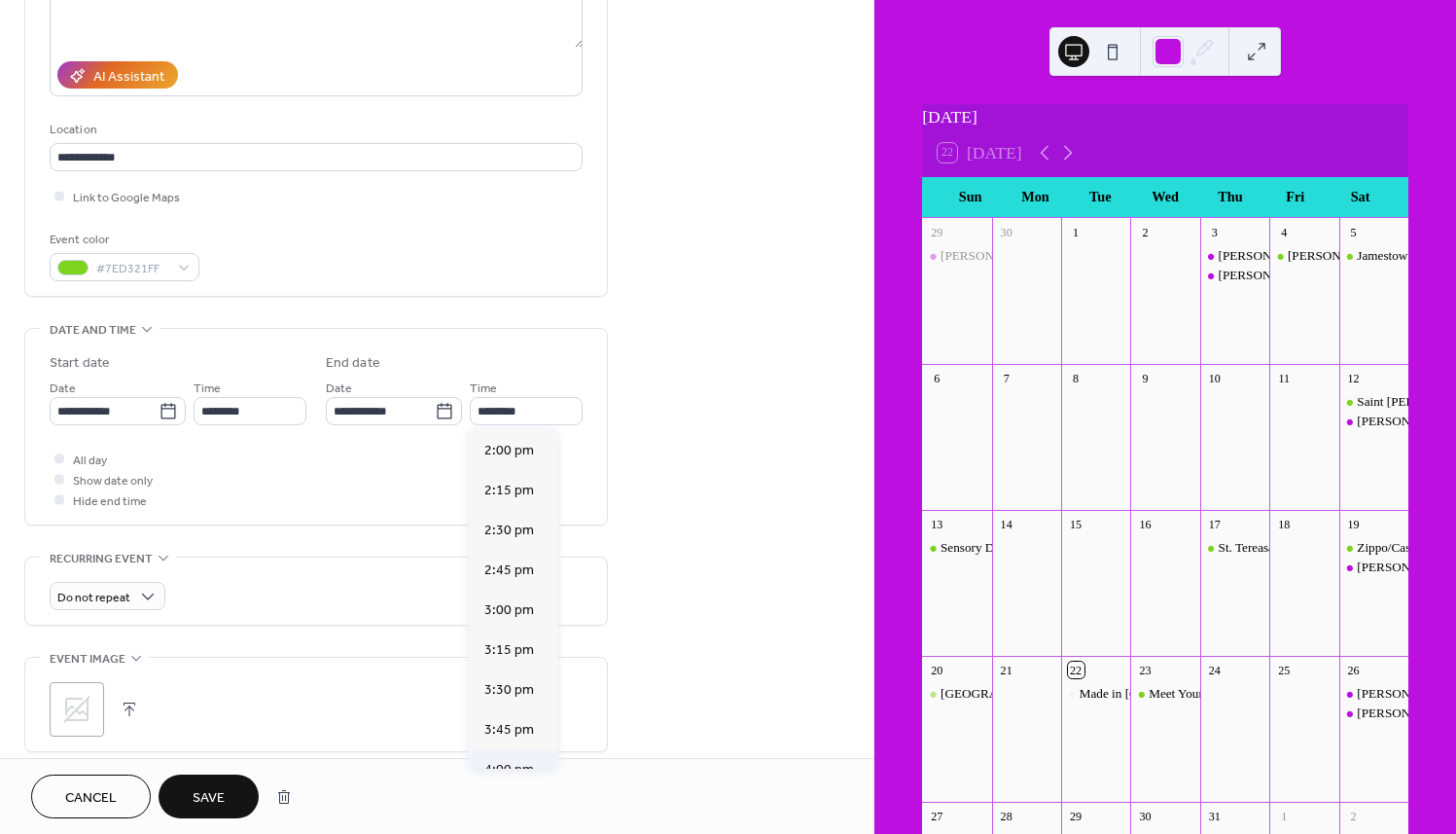 type on "*******" 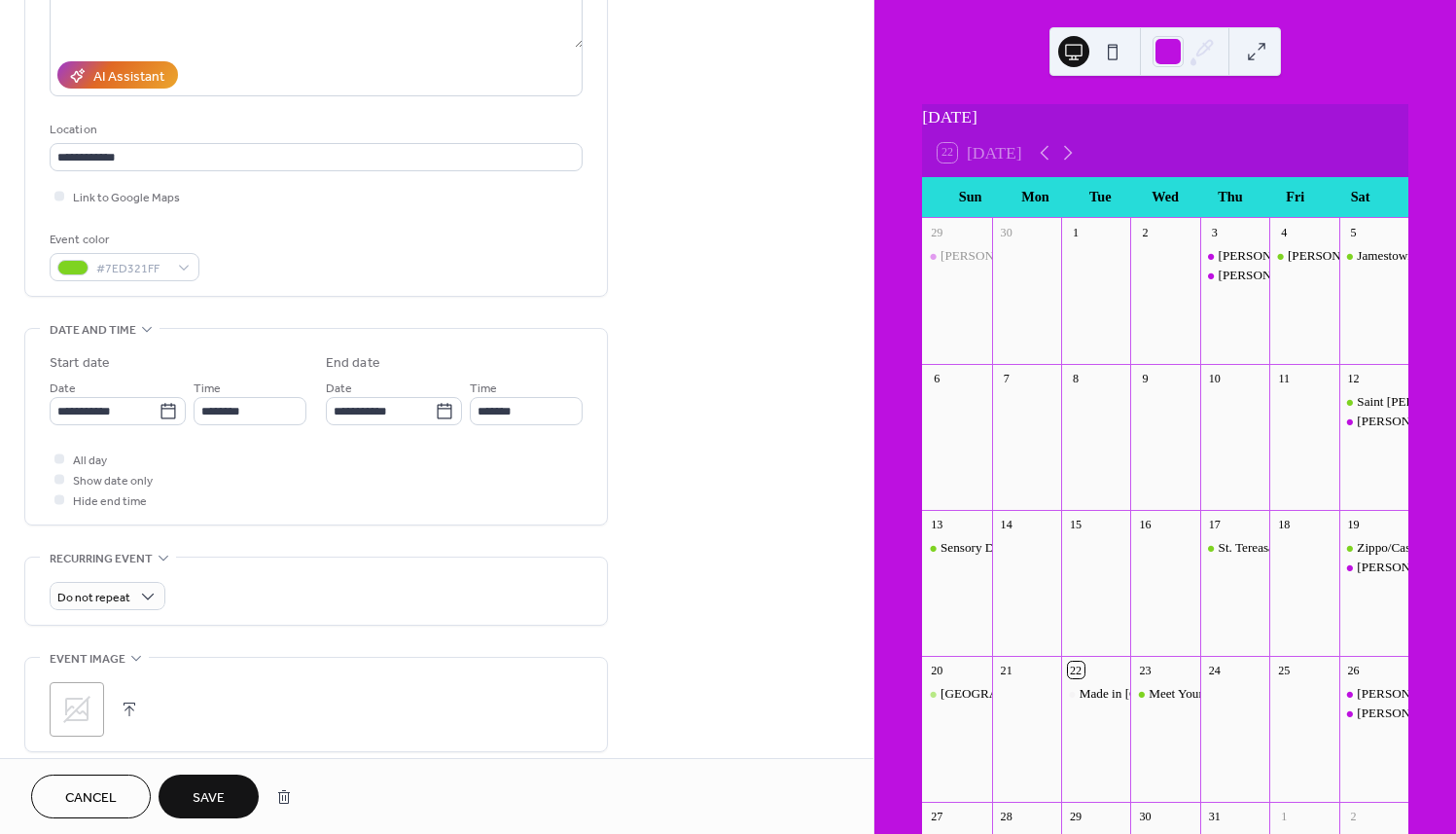 click on "Save" at bounding box center (208, 796) 